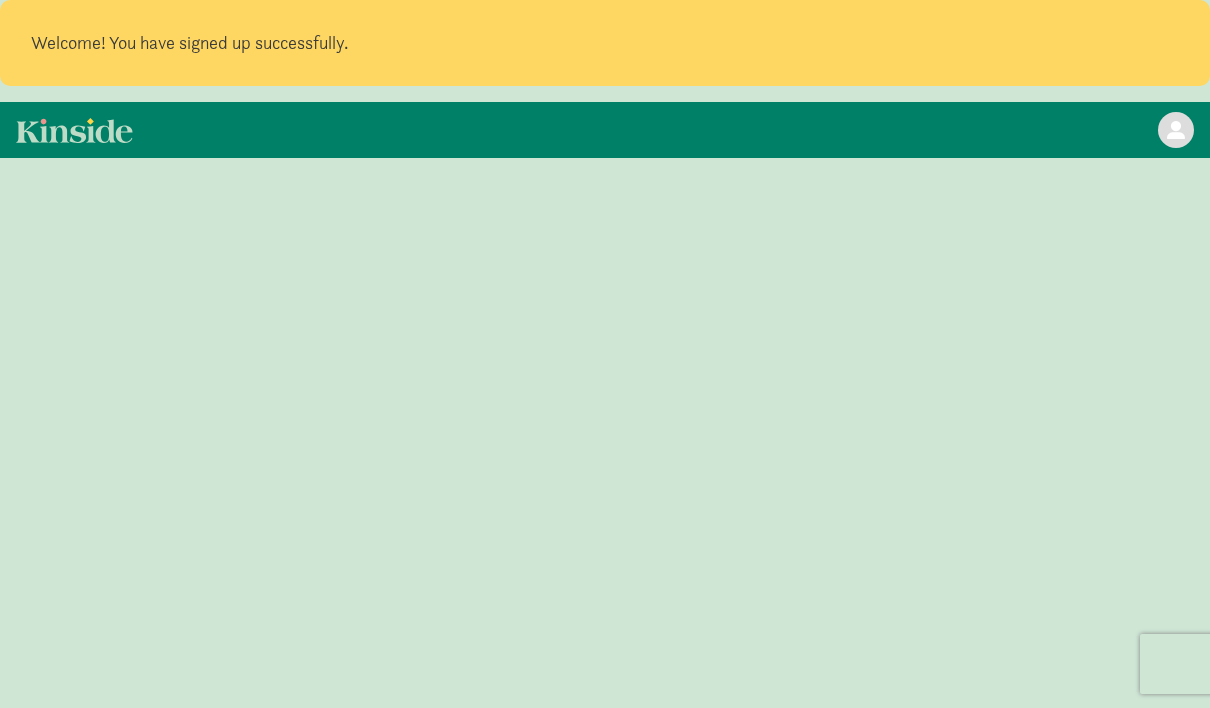 scroll, scrollTop: 0, scrollLeft: 0, axis: both 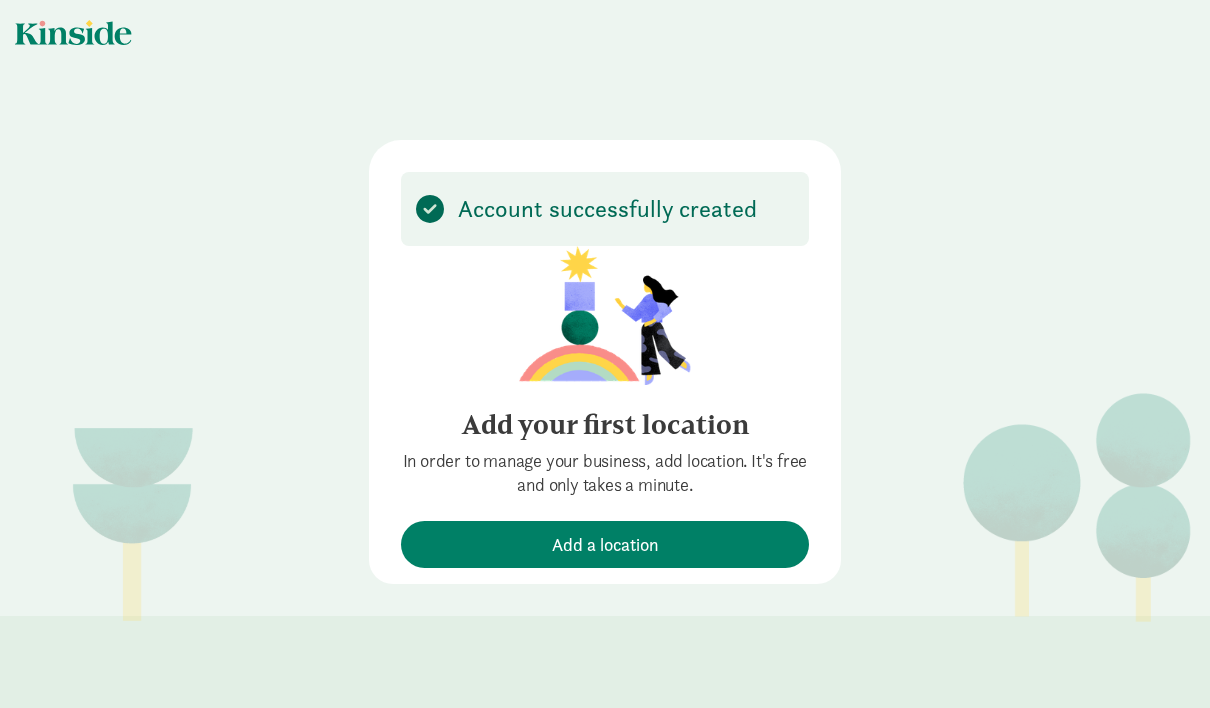 click on "Account successfully created     Add your first location
In order to manage your business, add location. It's free and only takes a minute.
Add a location" at bounding box center [605, 312] 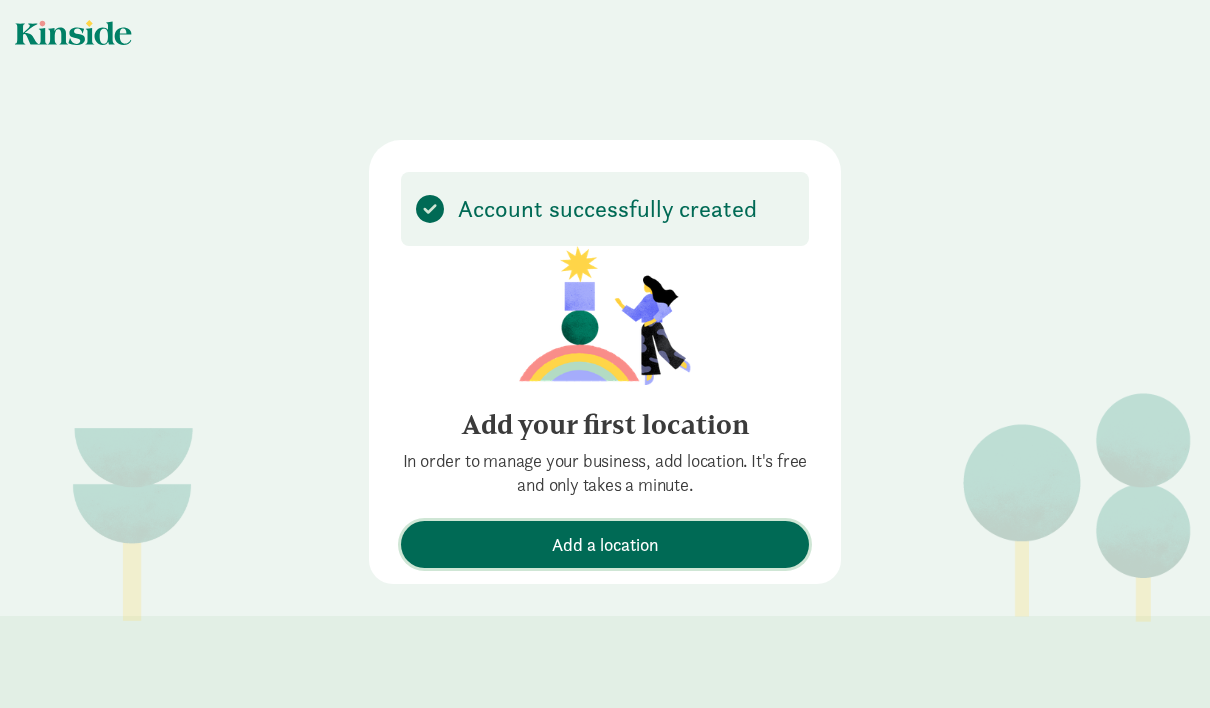 click on "Add a location" at bounding box center (605, 544) 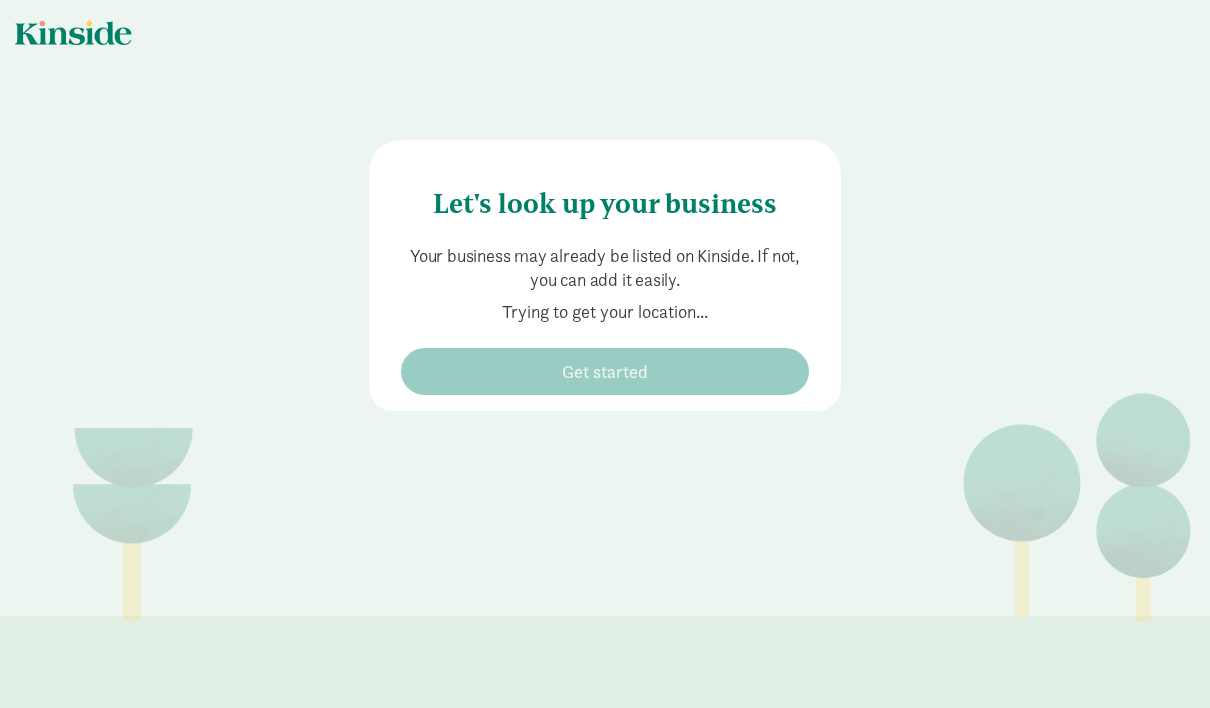 type on "[NUMBER] [STREET], [CITY], [STATE] [POSTAL_CODE]" 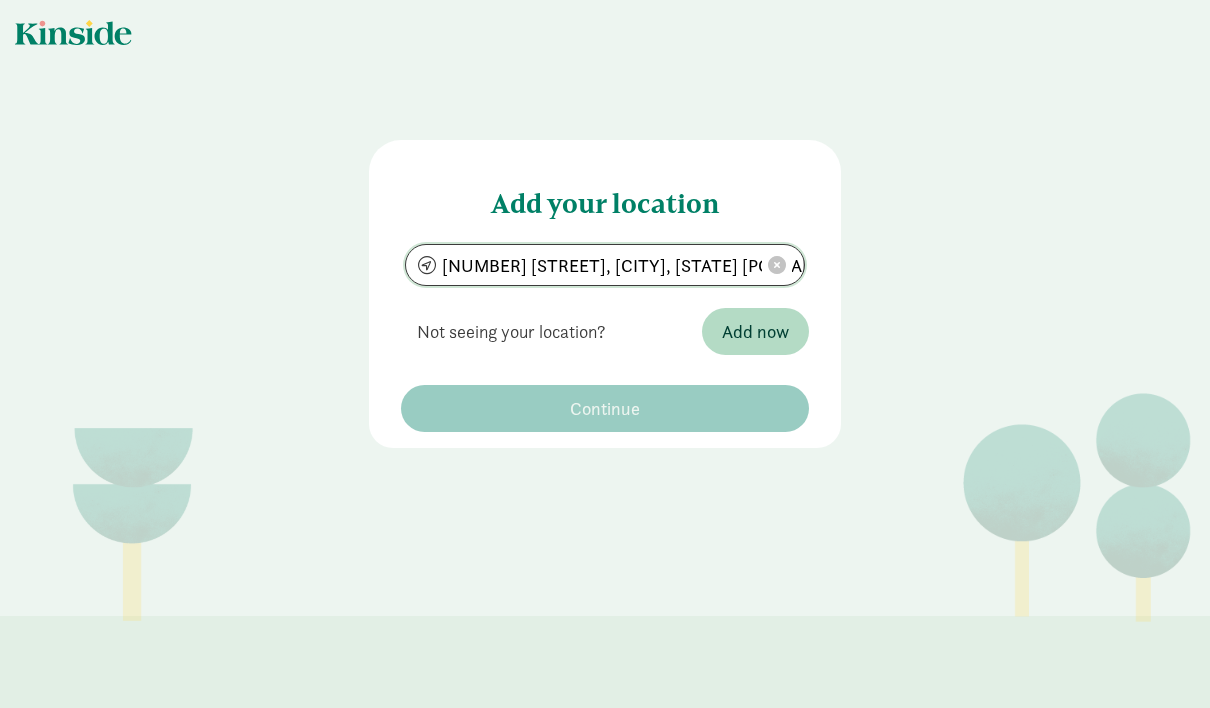 click at bounding box center [777, 265] 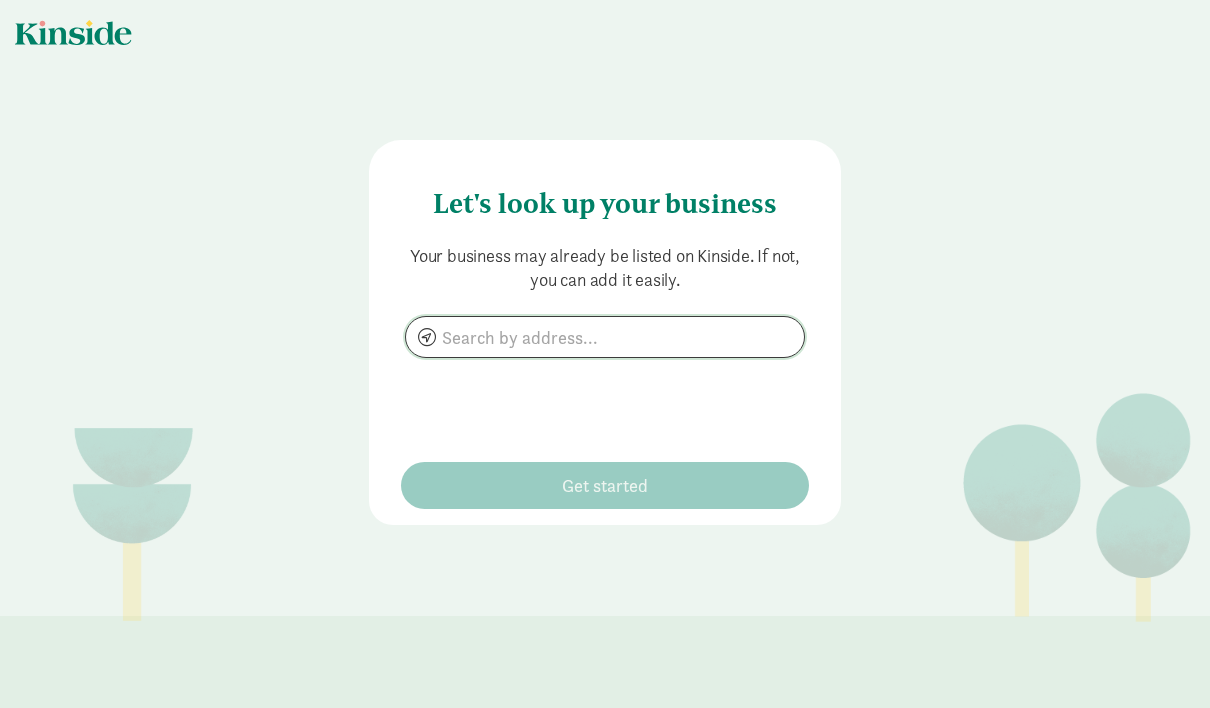 click 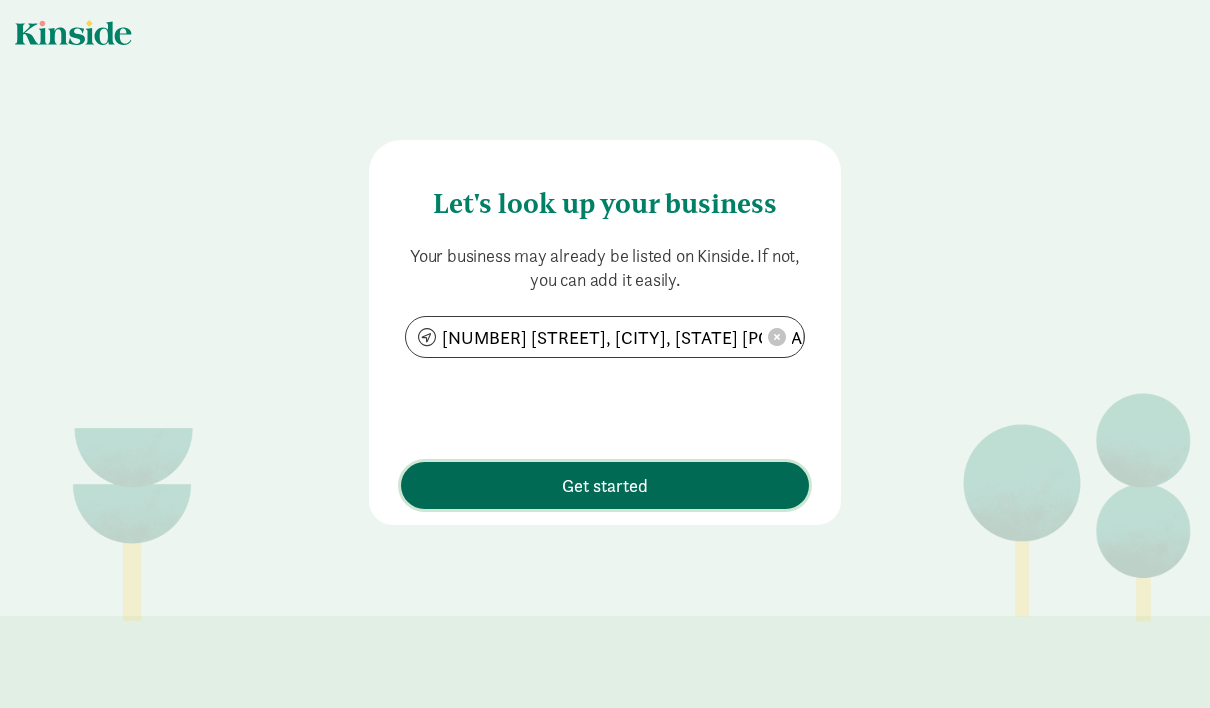 click on "Get started" at bounding box center [605, 485] 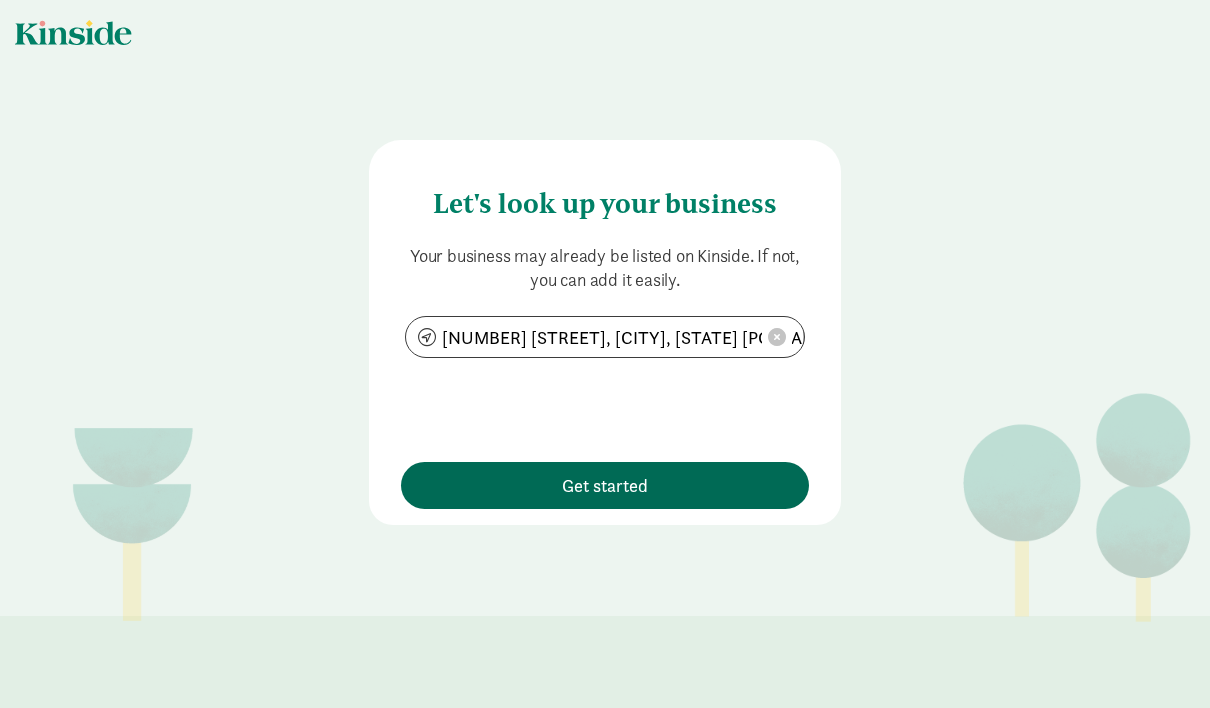 type on "6435 29th Ave SW, Seattle, WA 98126" 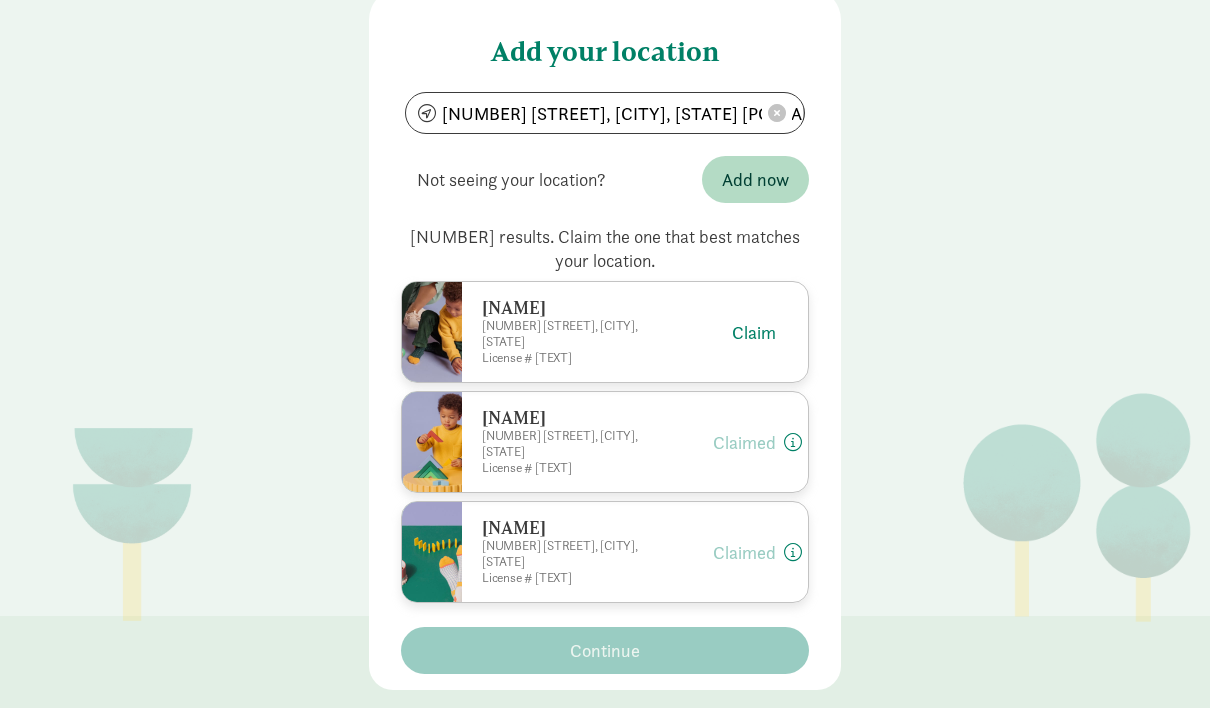 scroll, scrollTop: 179, scrollLeft: 0, axis: vertical 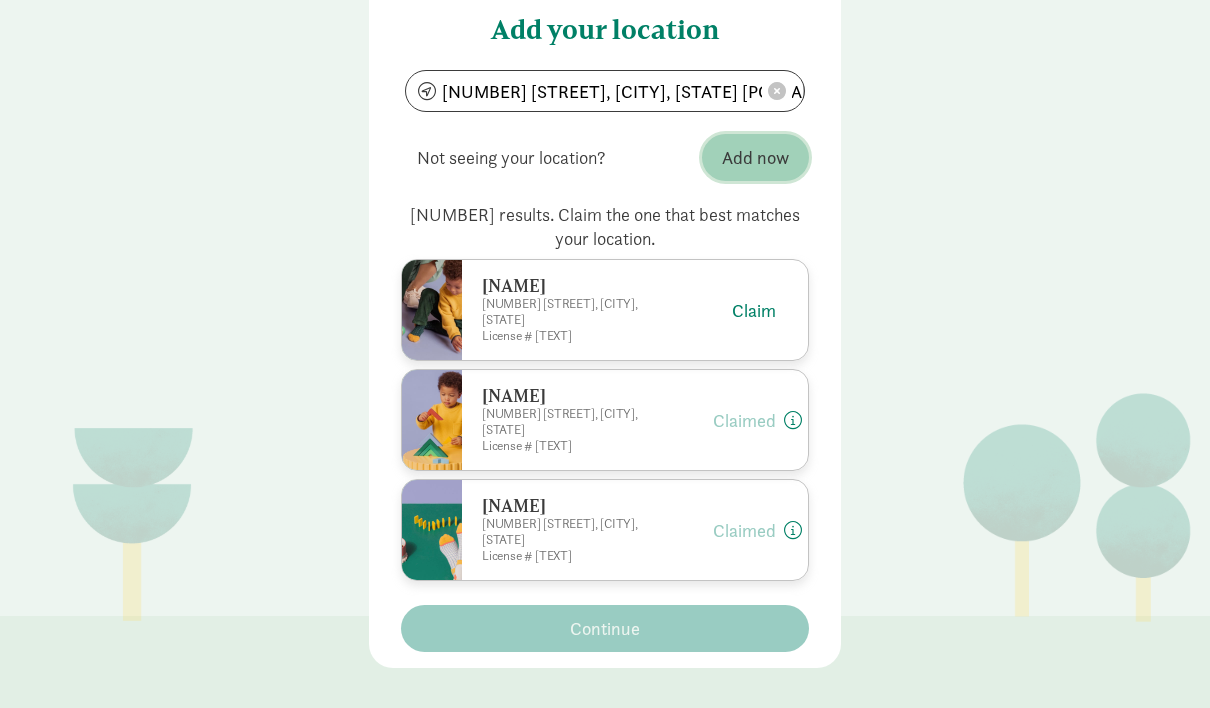 click on "Add now" at bounding box center [755, 157] 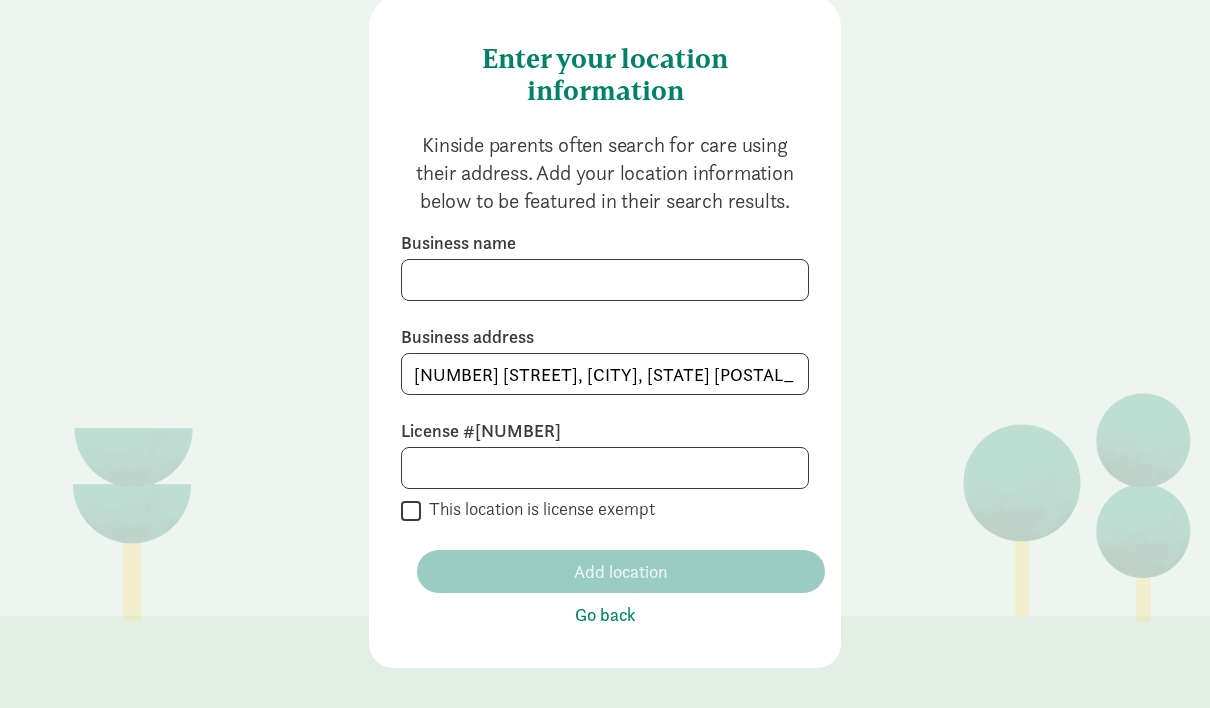 scroll, scrollTop: 143, scrollLeft: 0, axis: vertical 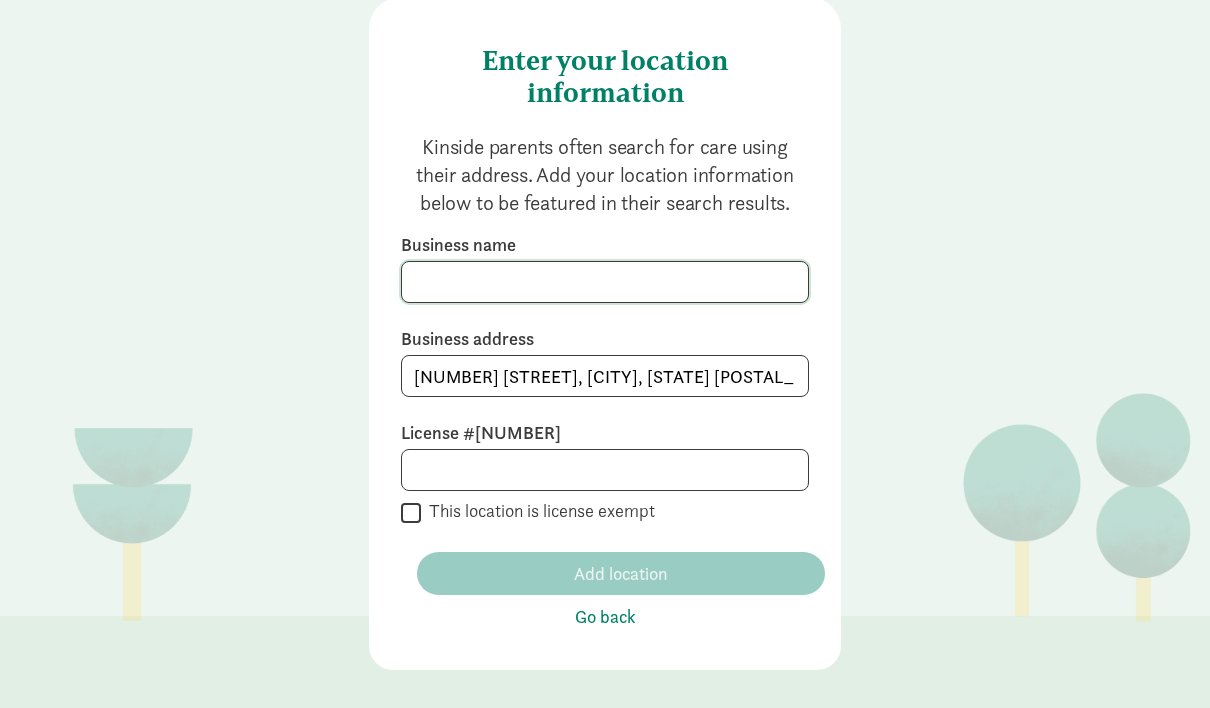 click 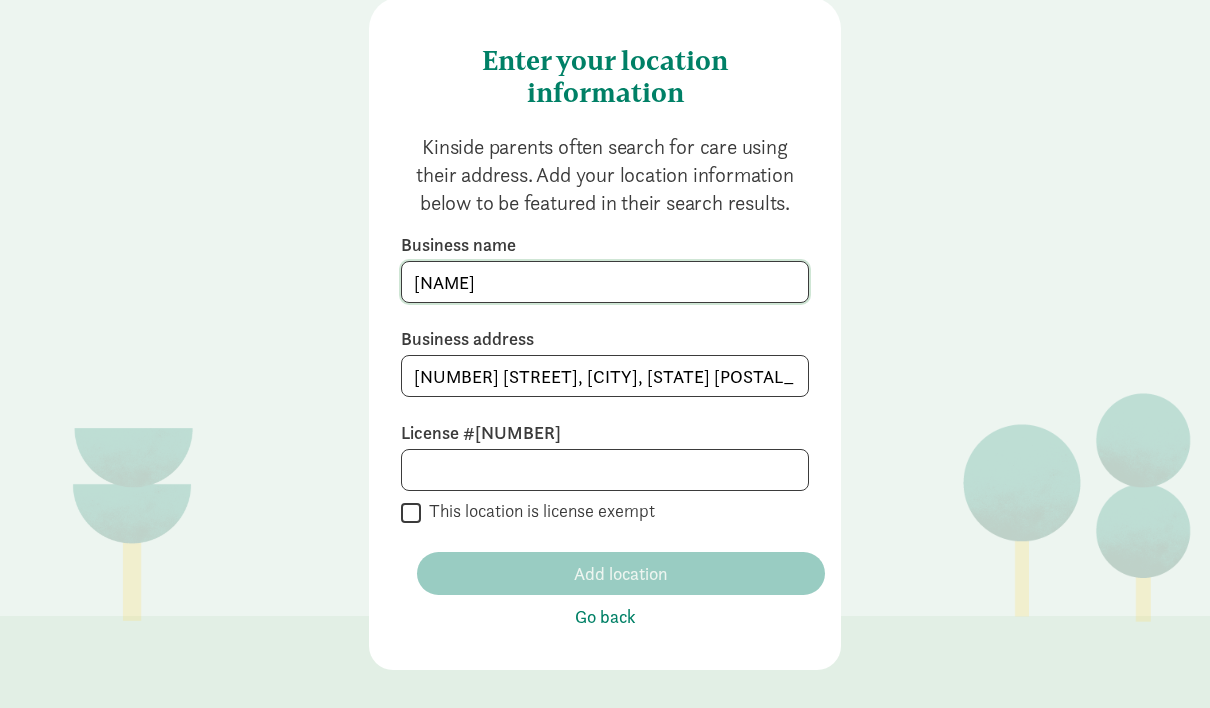 type on "Little Learner's Daycare" 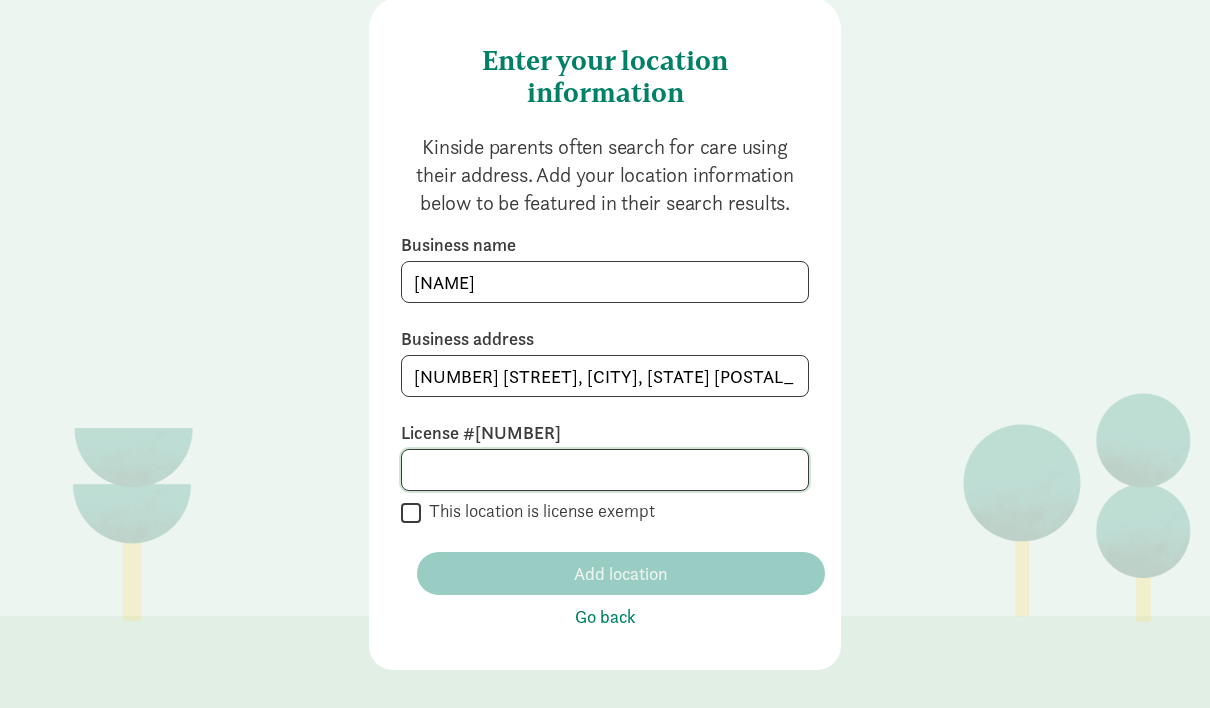 click 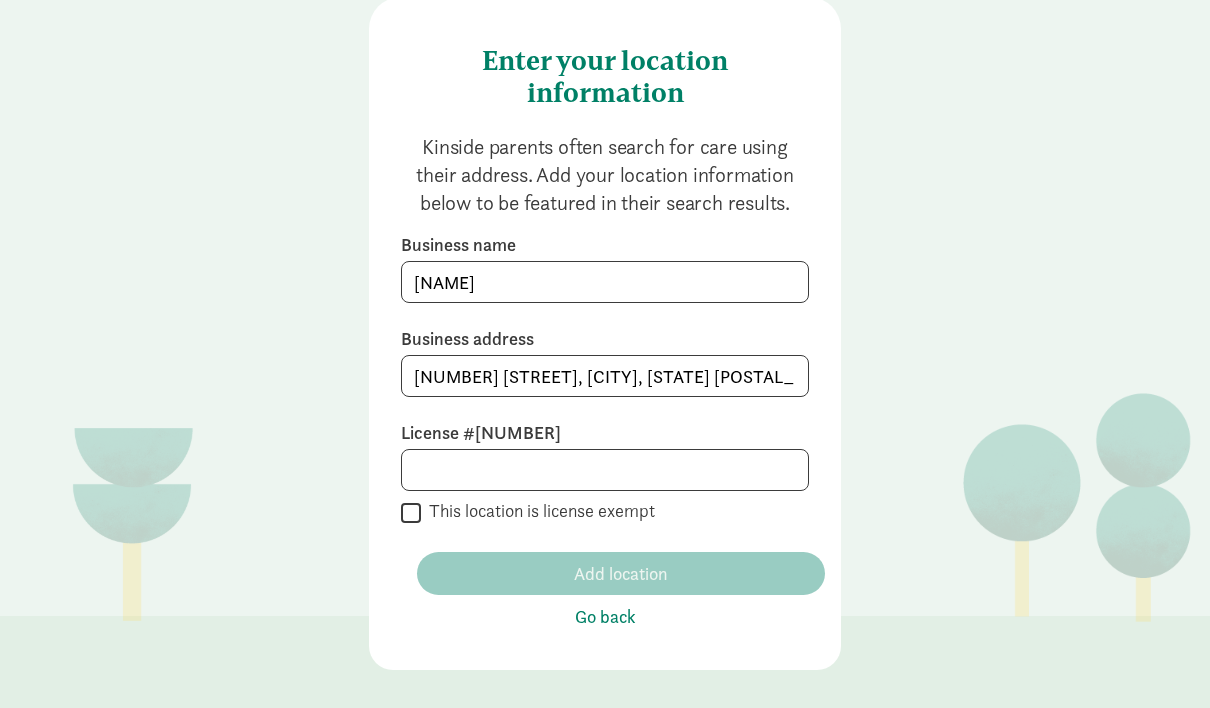click on "Enter your location information
Kinside parents often search for care using their address.
Add your location information below to be featured in their search results.
Business name        Little Learner's Daycare       Business address      6435 29th Avenue Southwest, Seattle, WA 98126       License #                
This location is license exempt
Add location
Go back" at bounding box center [605, 283] 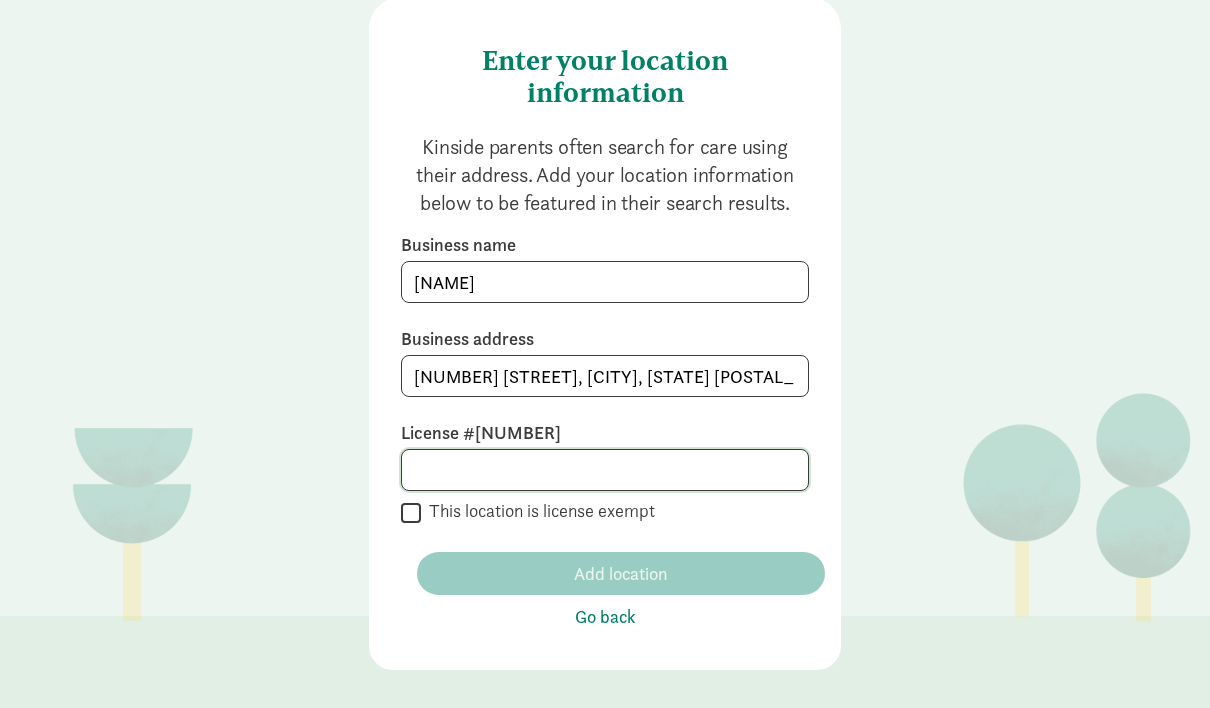 click 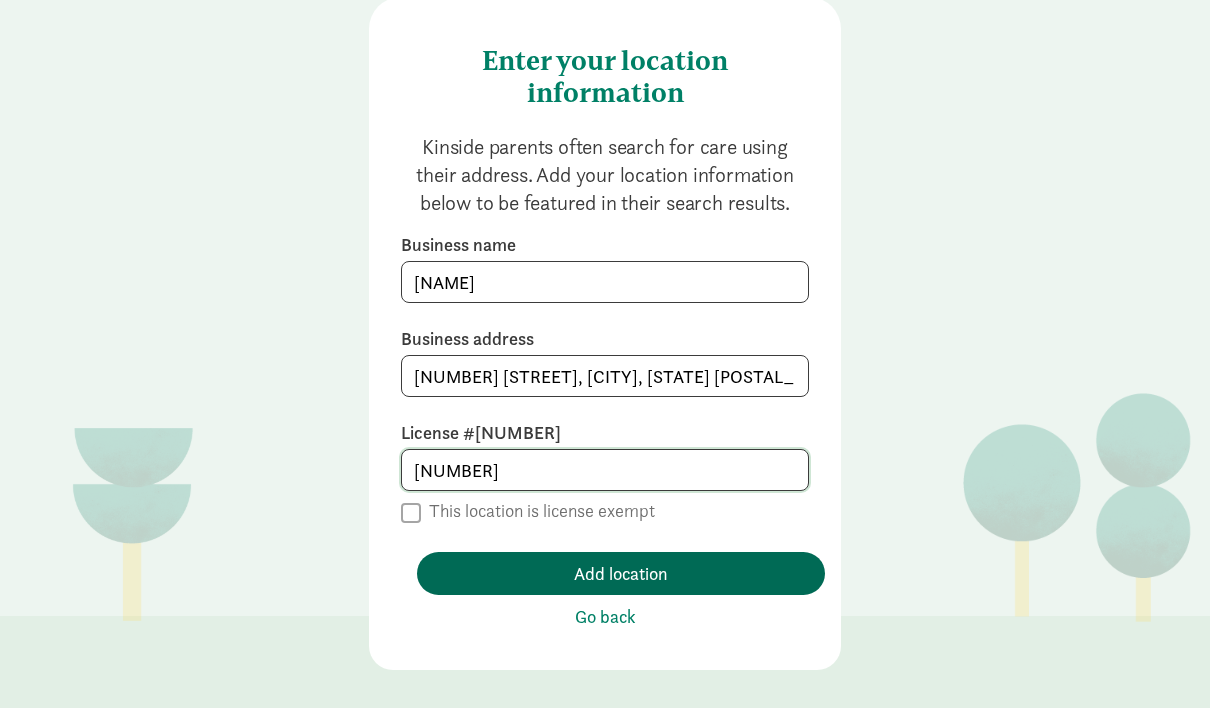 type on "2590177" 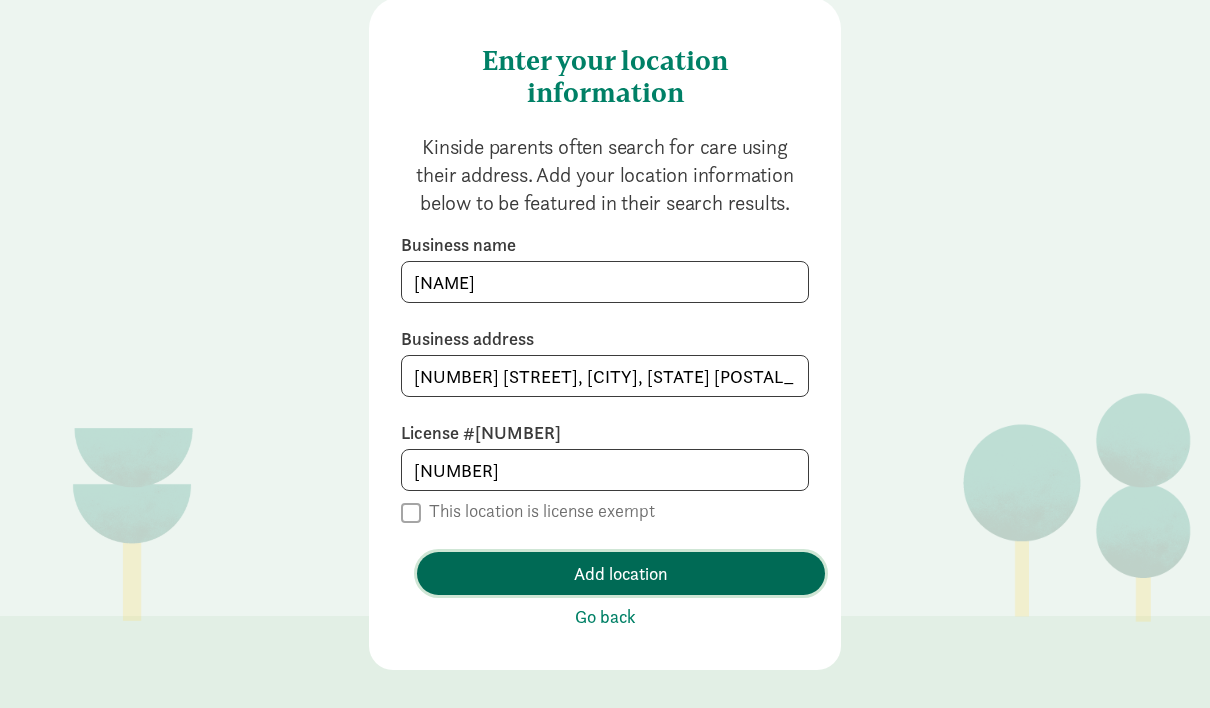 click on "Add location" at bounding box center (621, 573) 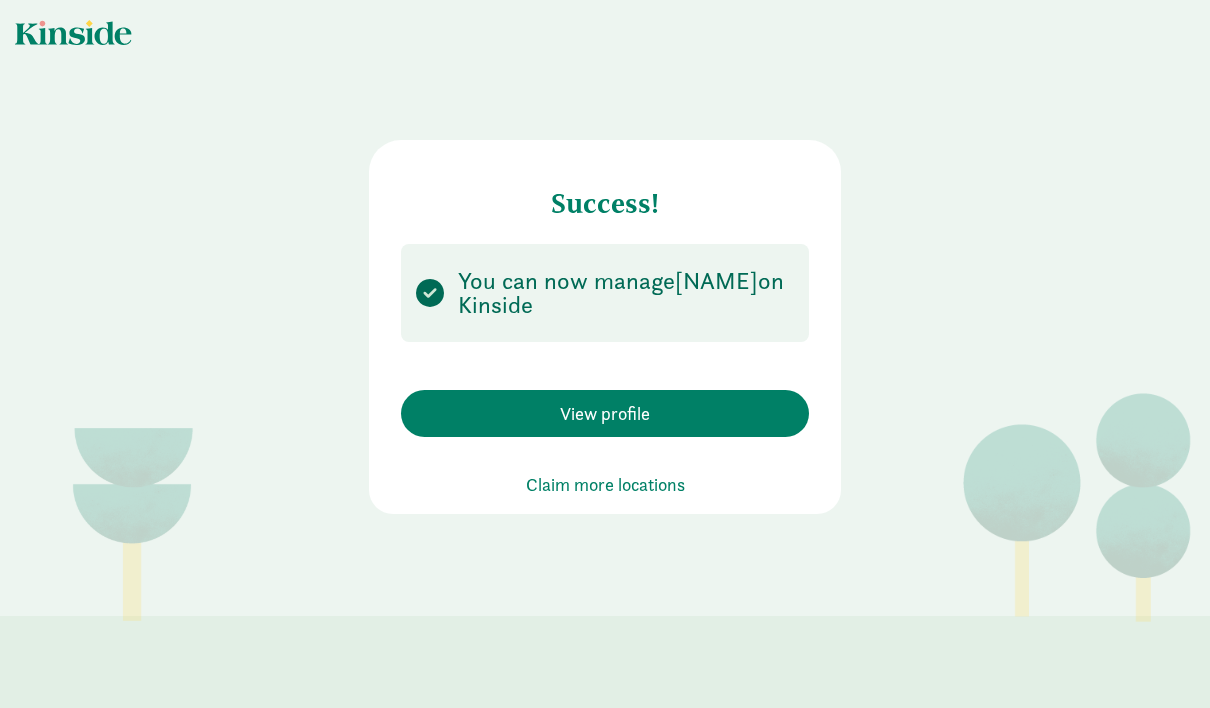 scroll, scrollTop: 0, scrollLeft: 0, axis: both 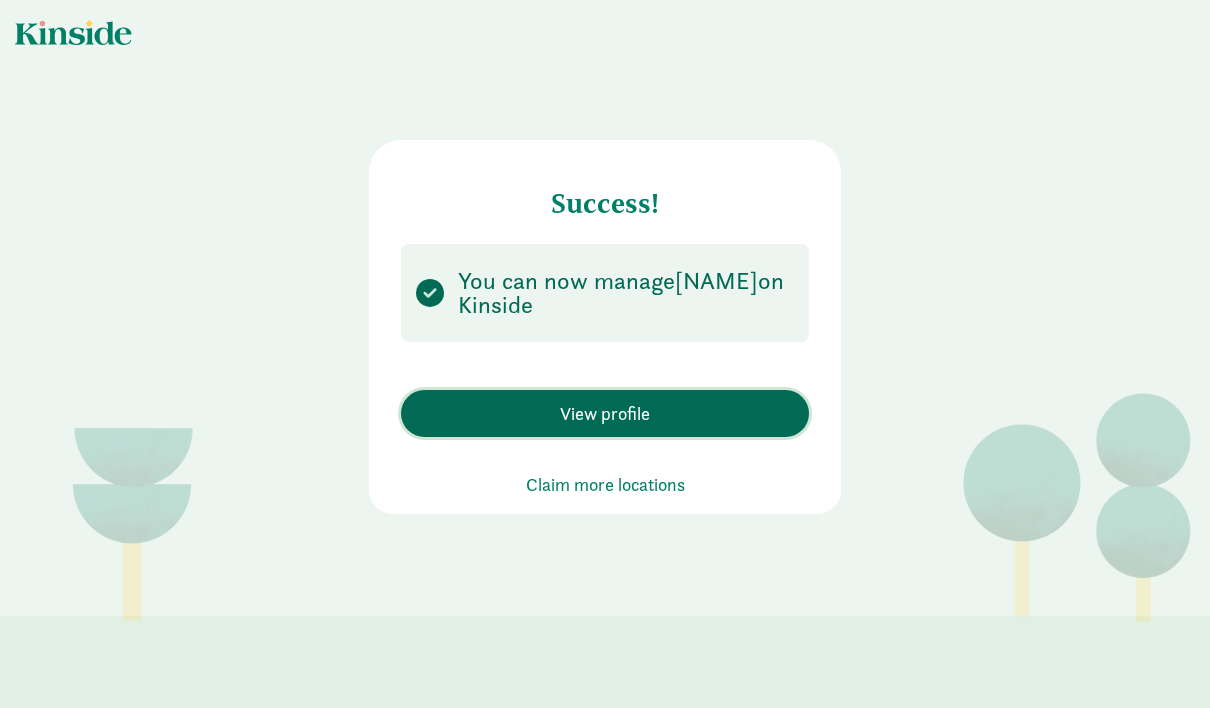 click on "View profile" at bounding box center (605, 413) 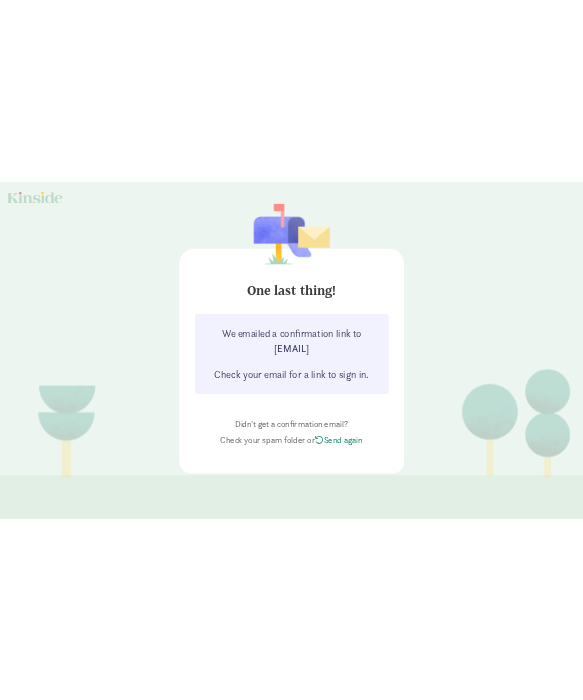 scroll, scrollTop: 0, scrollLeft: 0, axis: both 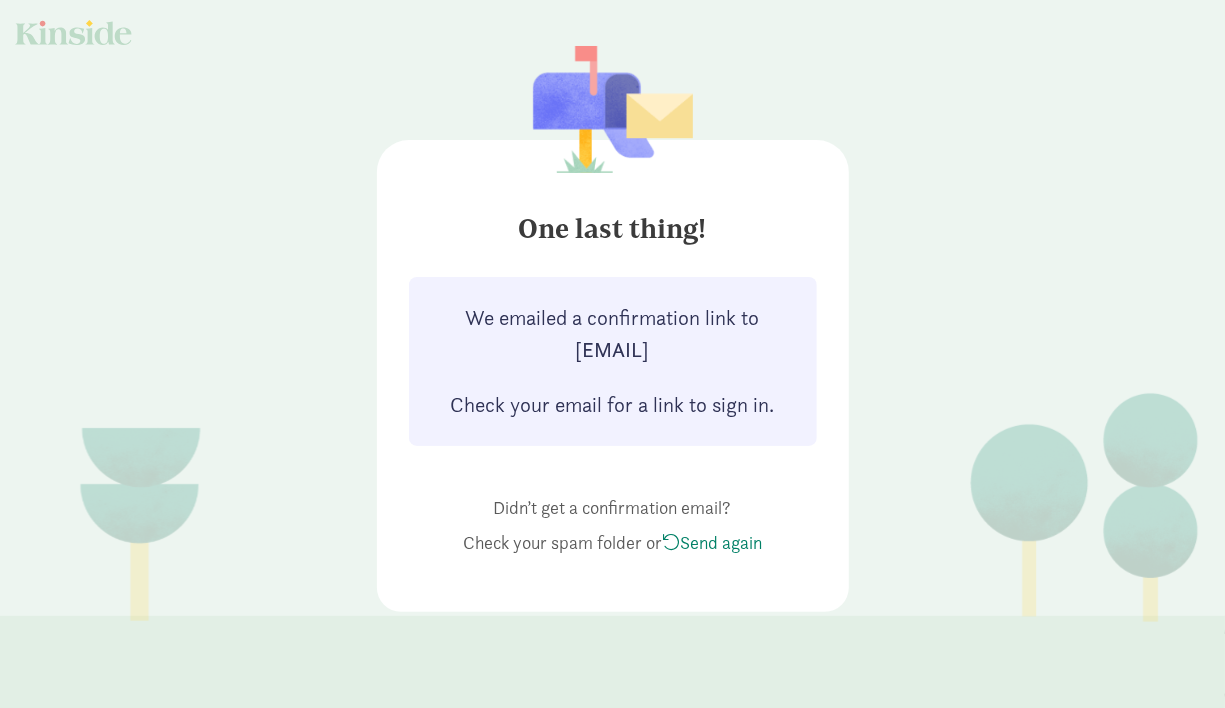 click on "Check your email for a link to sign in." 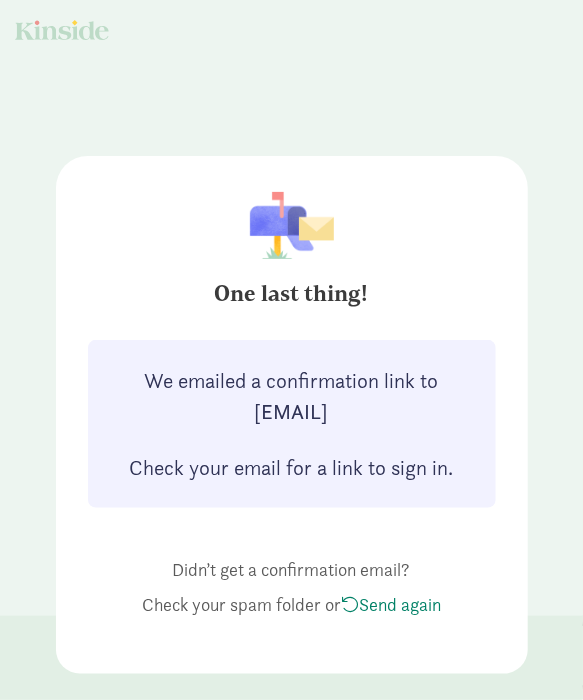 click on "One last thing!
We emailed a confirmation link to  nasro1205@gmail.com
Check your email for a link to sign in.
Didn’t get a confirmation email?
Check your spam folder or
Send again" at bounding box center [291, 365] 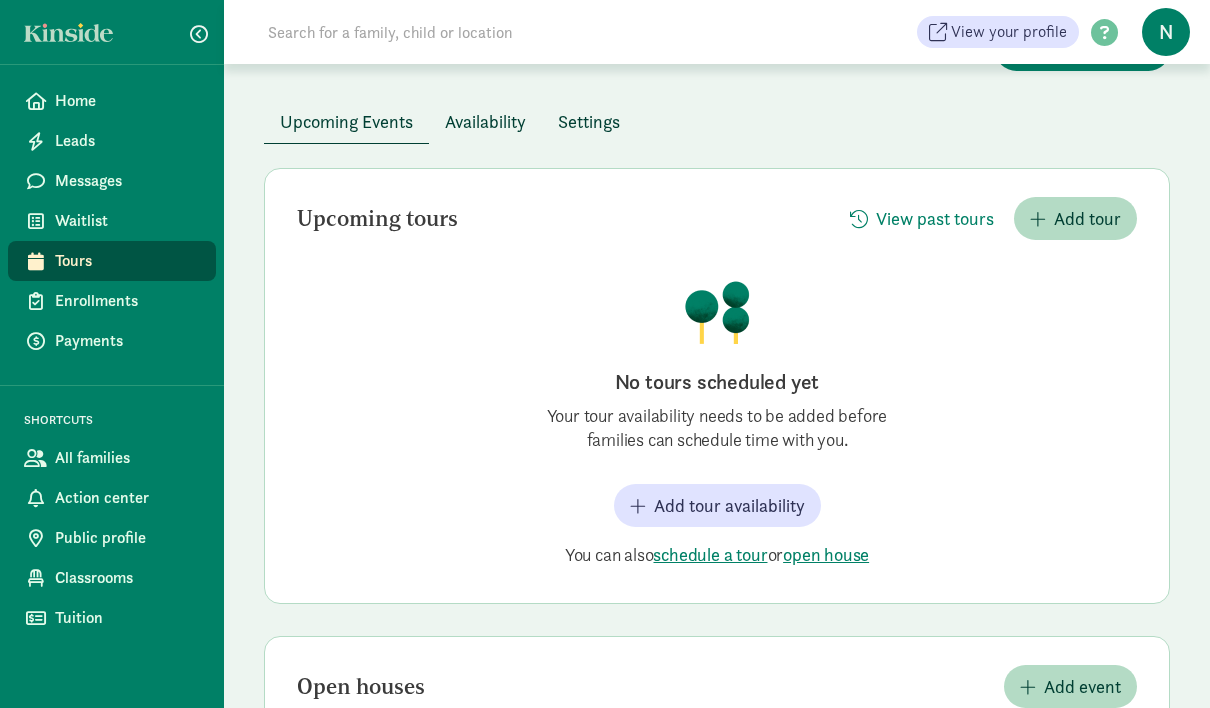 scroll, scrollTop: 237, scrollLeft: 0, axis: vertical 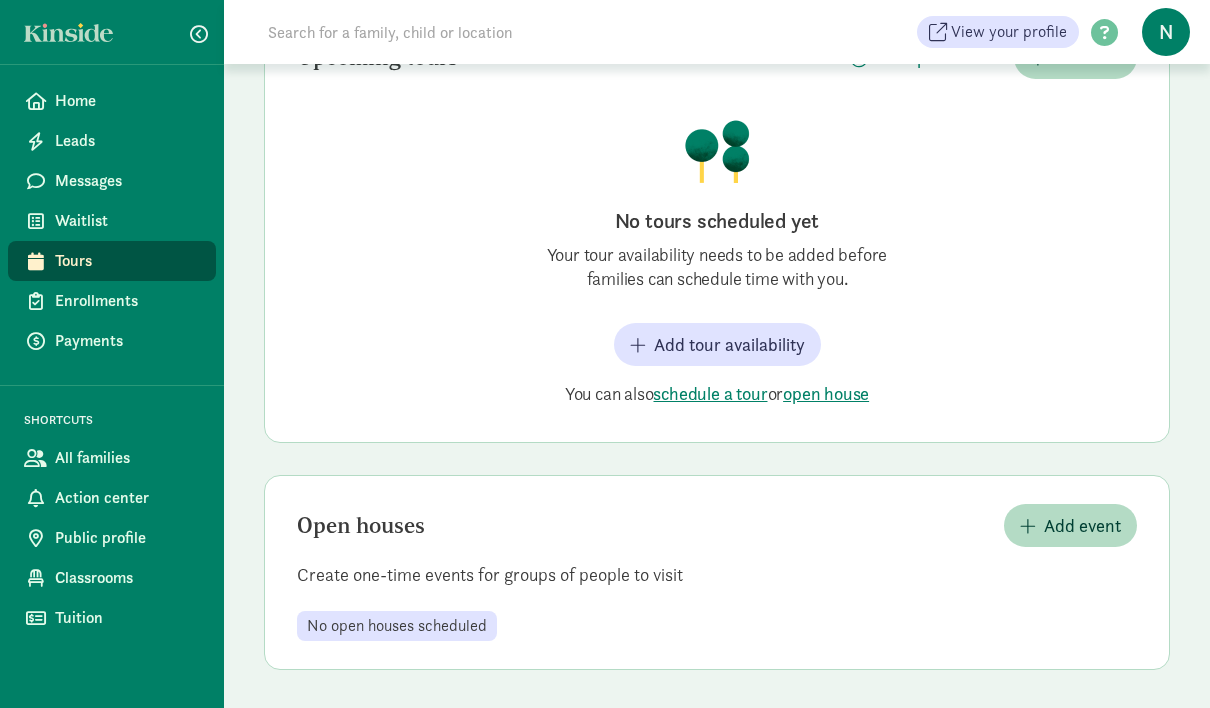 drag, startPoint x: 491, startPoint y: 641, endPoint x: 725, endPoint y: 426, distance: 317.7751 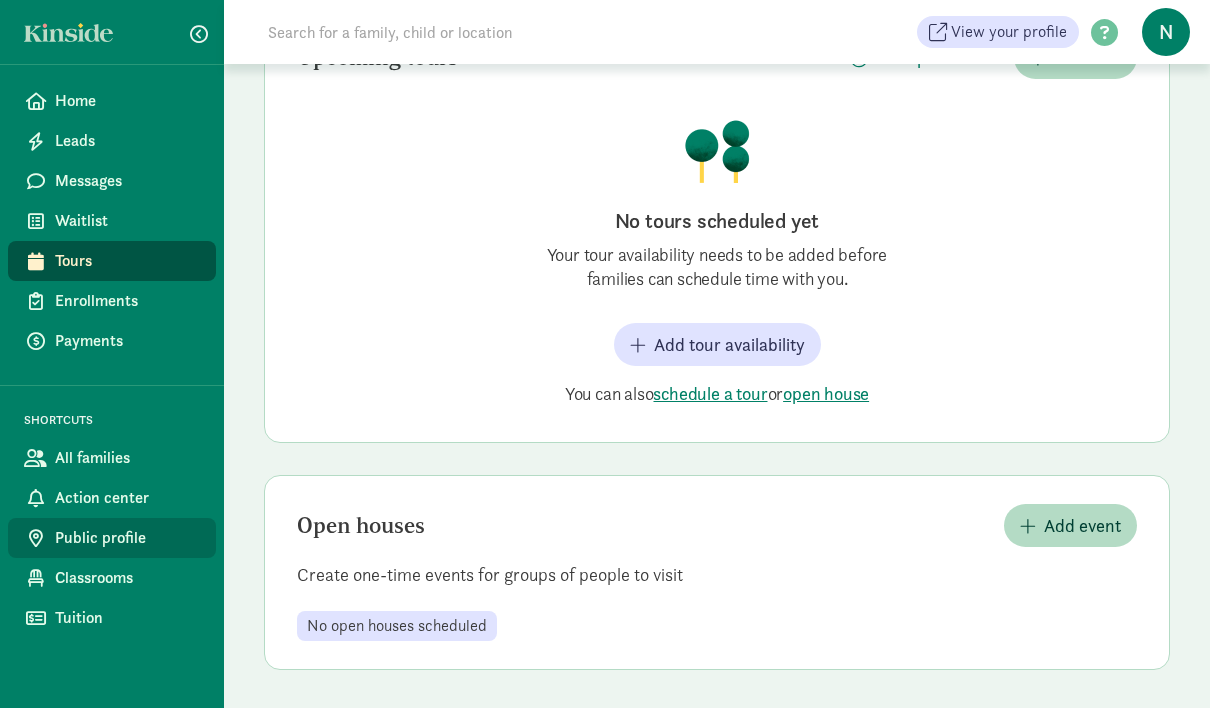 click on "Public profile" at bounding box center [127, 538] 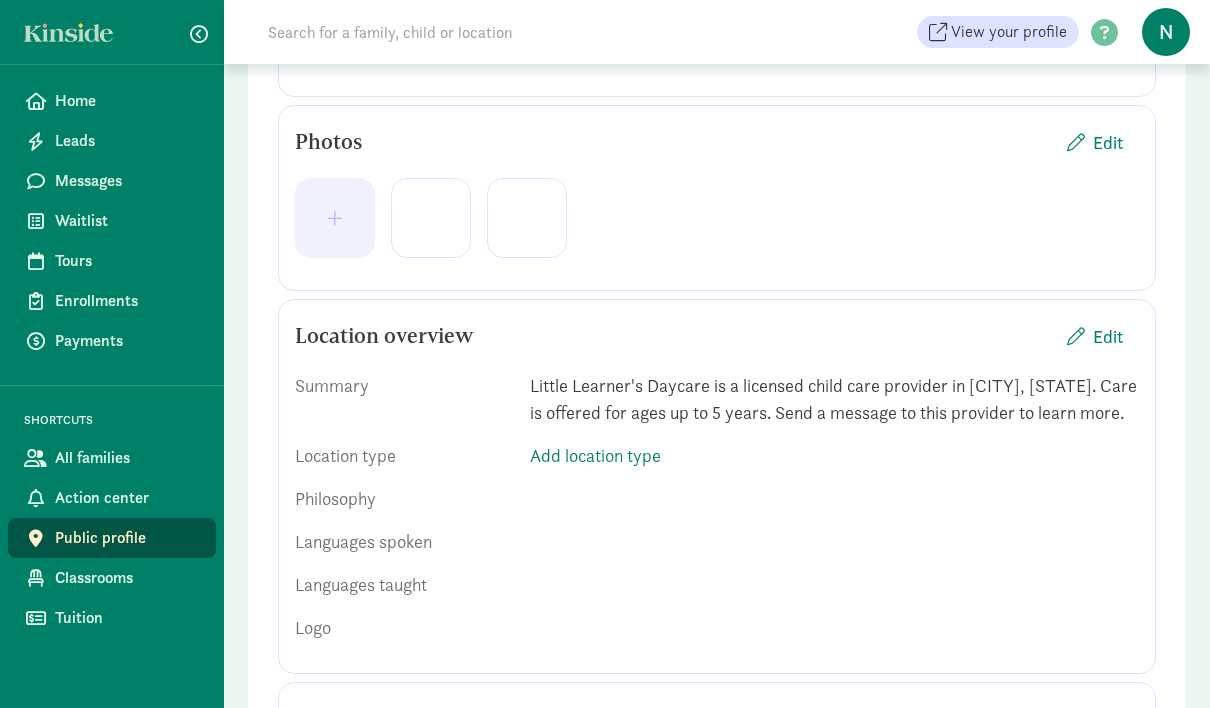 scroll, scrollTop: 455, scrollLeft: 0, axis: vertical 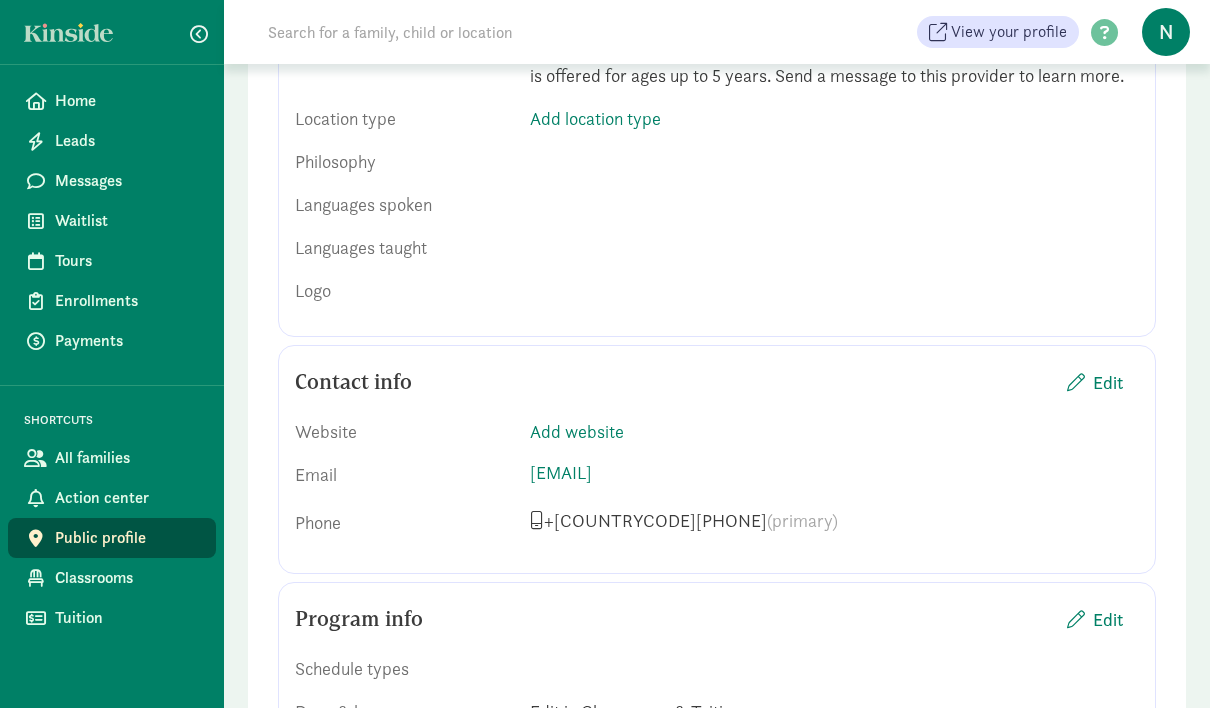 drag, startPoint x: 571, startPoint y: 378, endPoint x: 571, endPoint y: 364, distance: 14 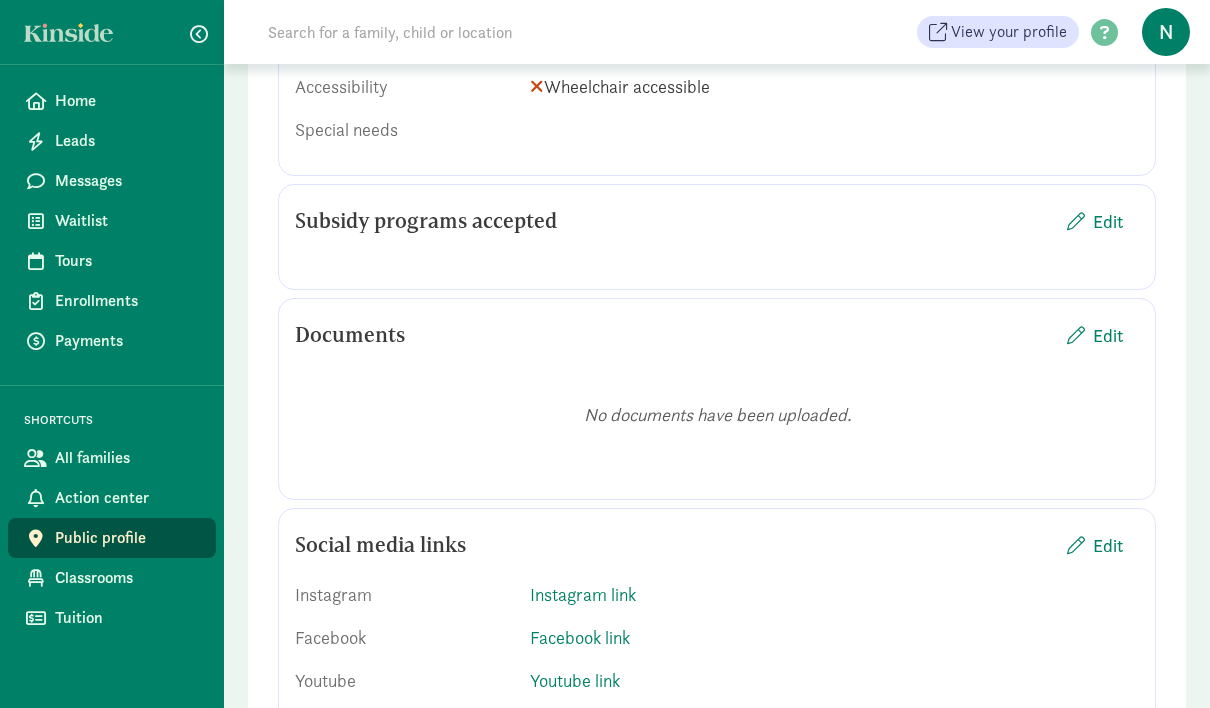 scroll, scrollTop: 1887, scrollLeft: 0, axis: vertical 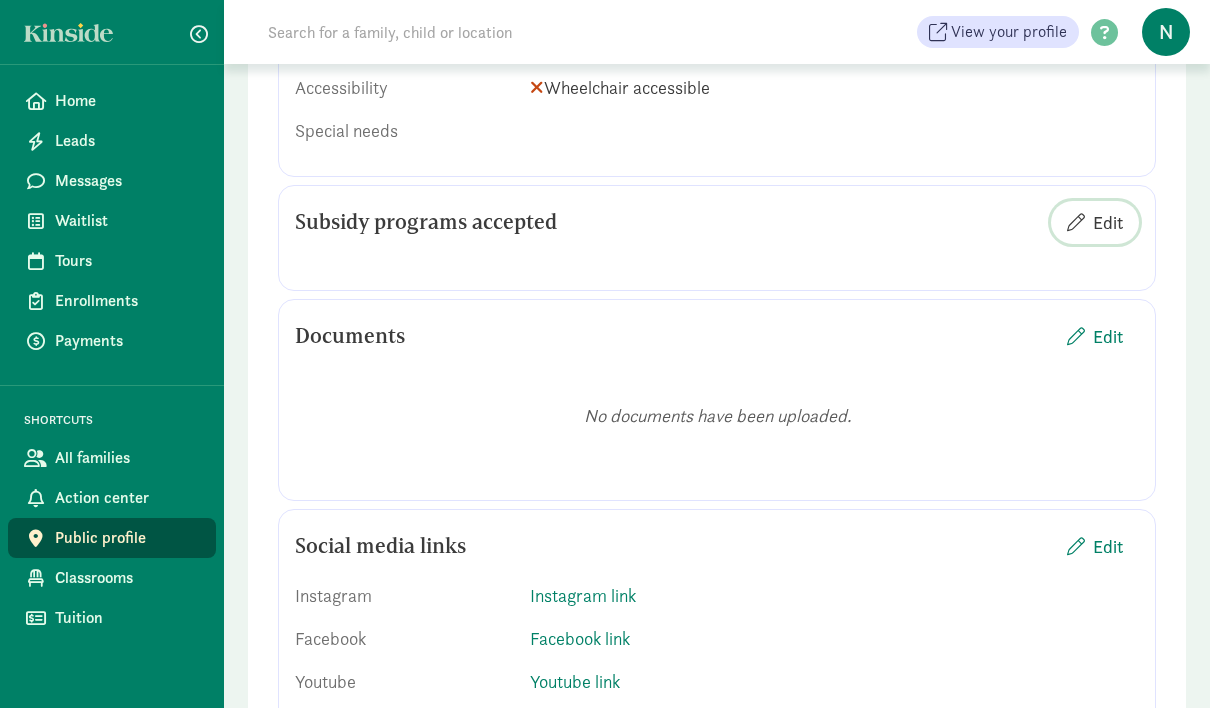 click on "Edit" at bounding box center (1095, 222) 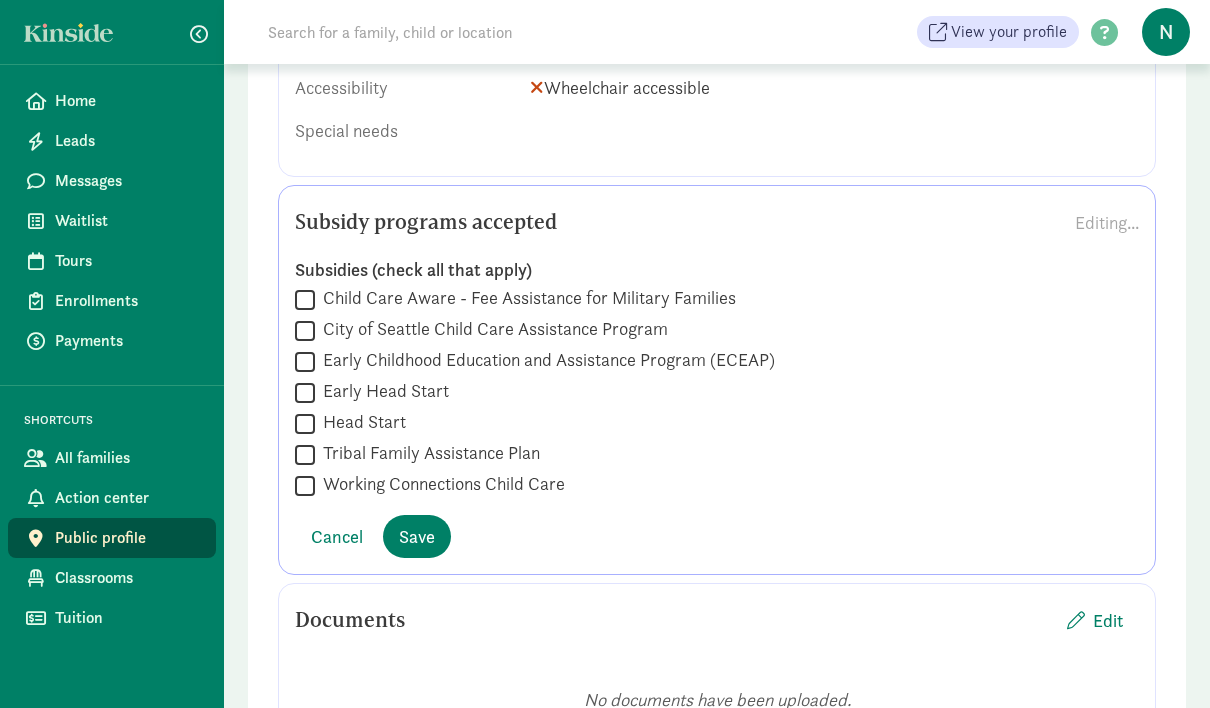 click on "Subsidy programs accepted     Editing..." at bounding box center [717, 222] 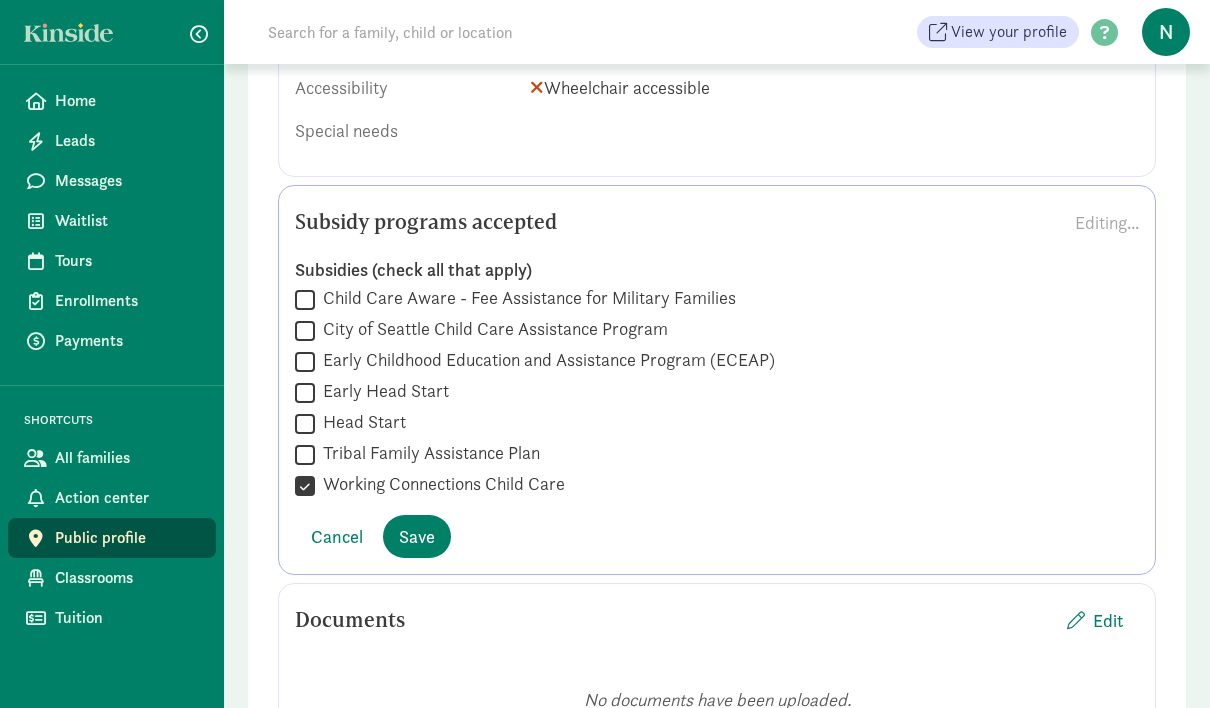 click on "Subsidies (check all that apply)" at bounding box center [717, 270] 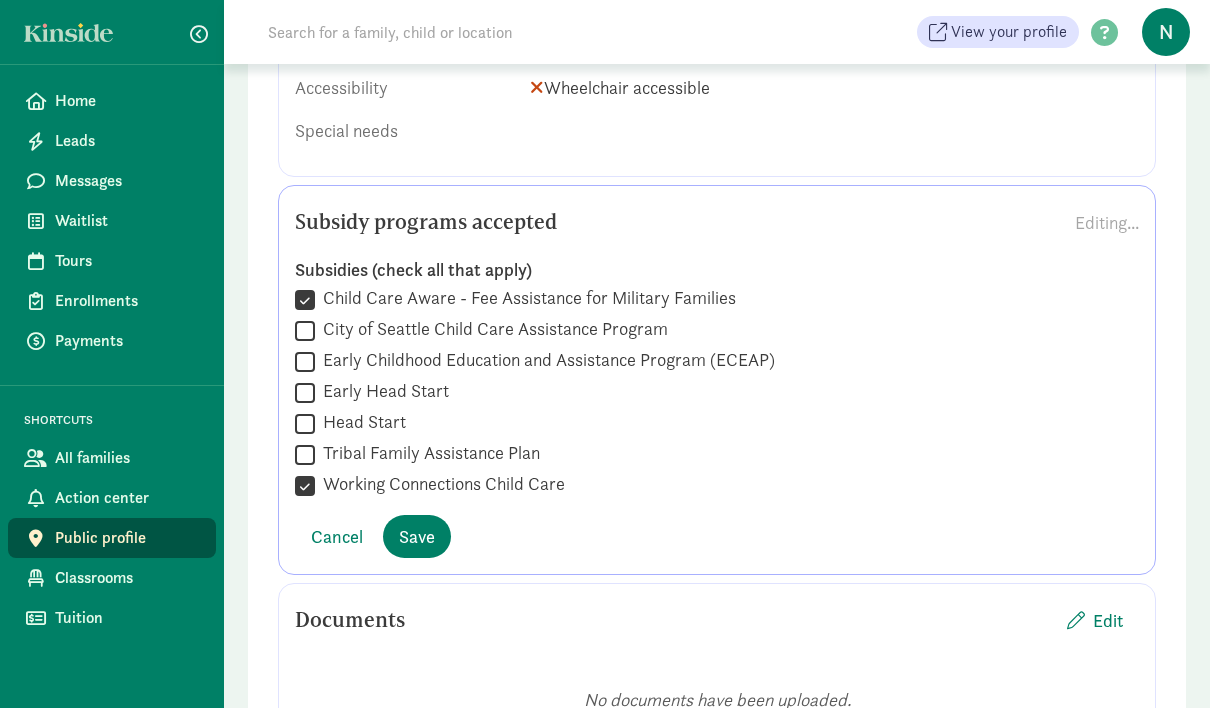 click on "City of Seattle Child Care Assistance Program" at bounding box center [491, 329] 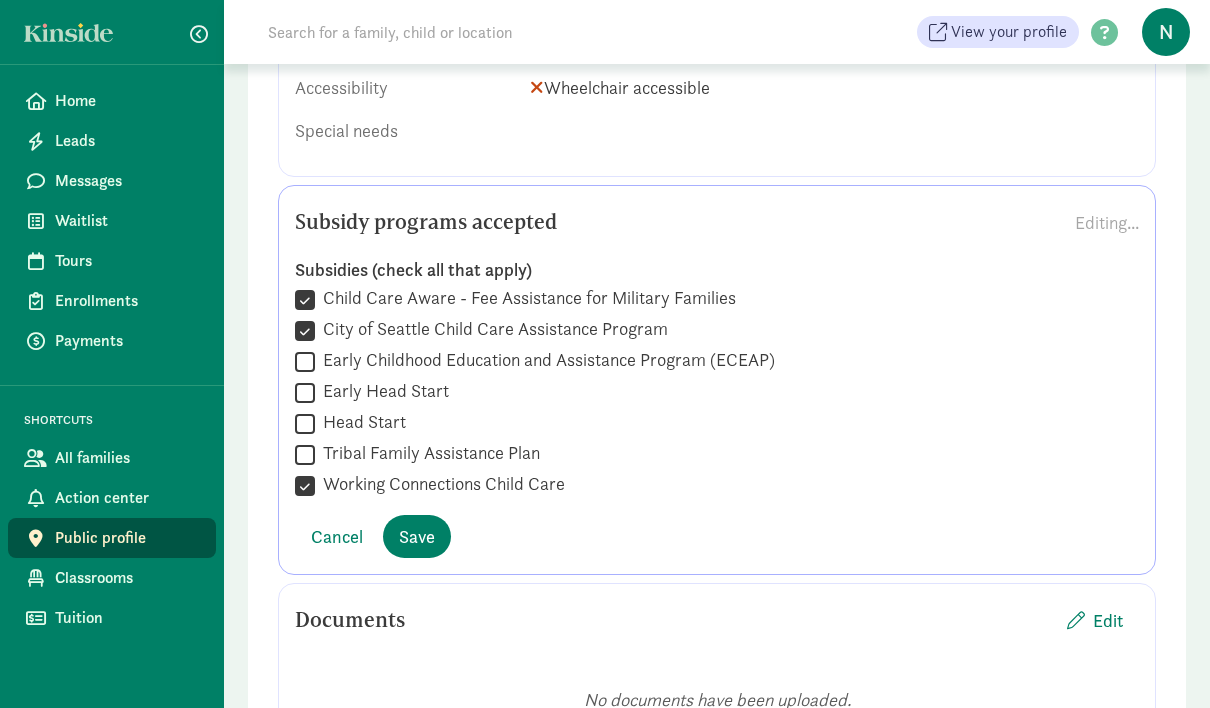 click on "Early Childhood Education and Assistance Program (ECEAP)" at bounding box center (545, 360) 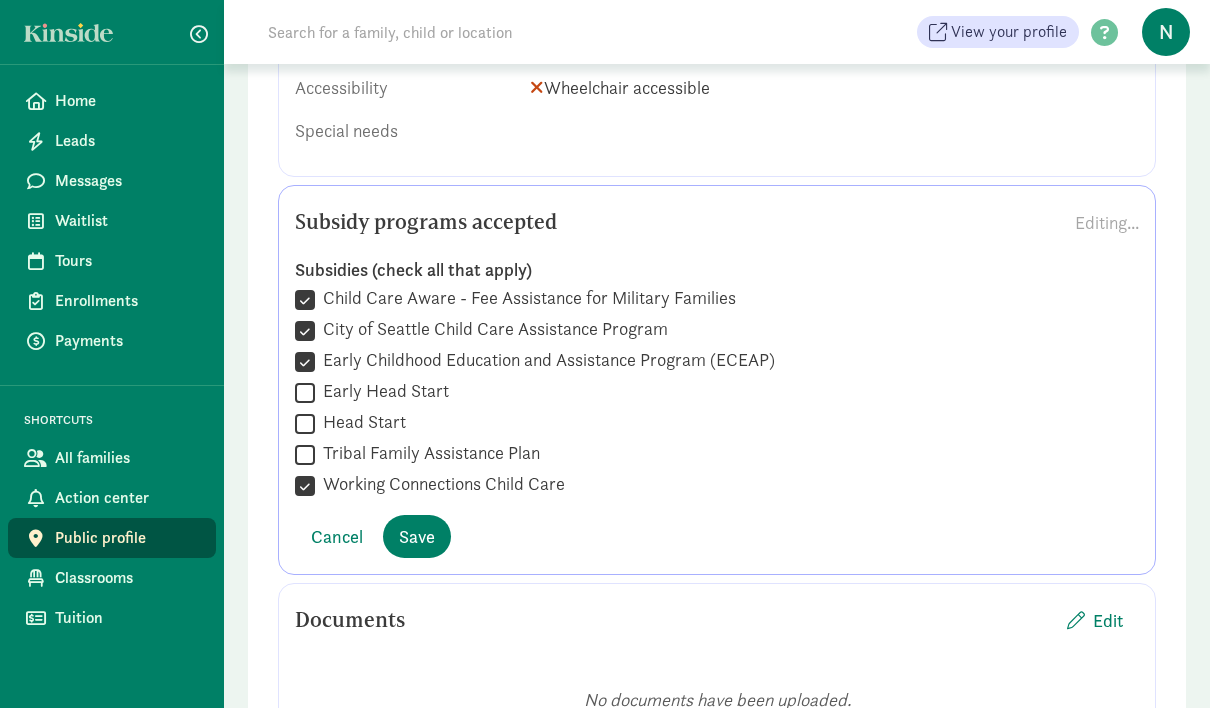 click on "Child Care Aware - Fee Assistance for Military Families" at bounding box center (525, 298) 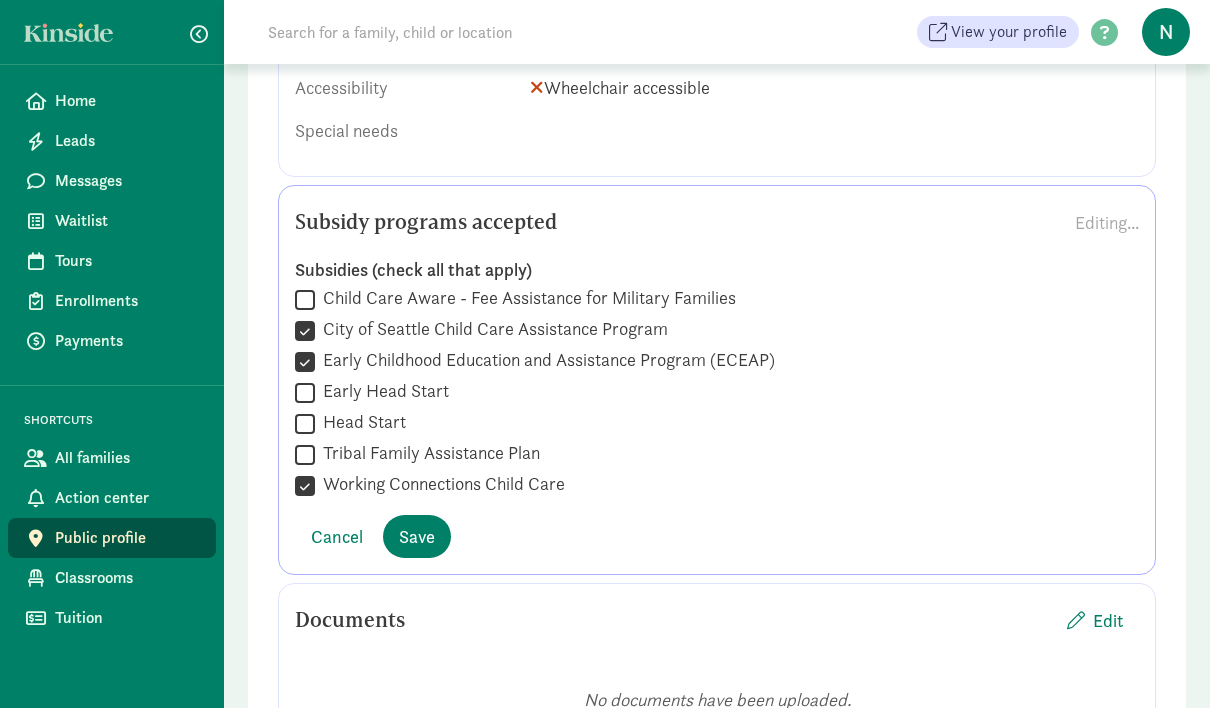 click on "Head Start" at bounding box center (360, 422) 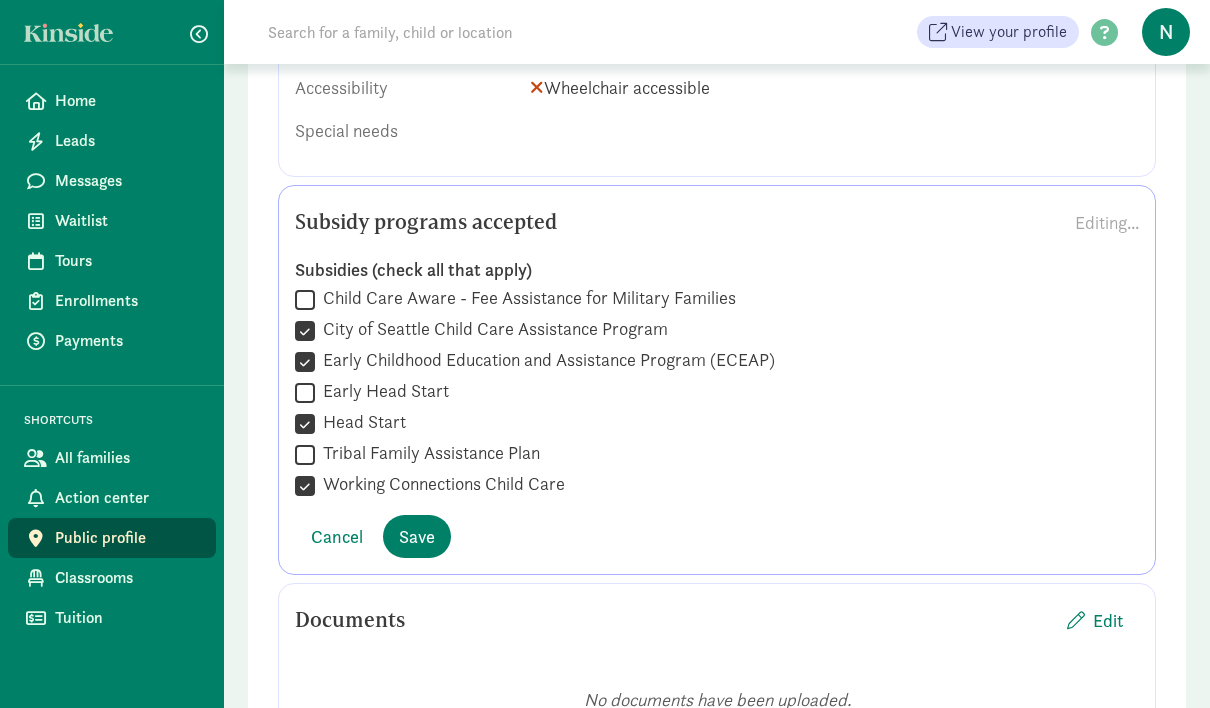 click on "Early Head Start" at bounding box center [382, 391] 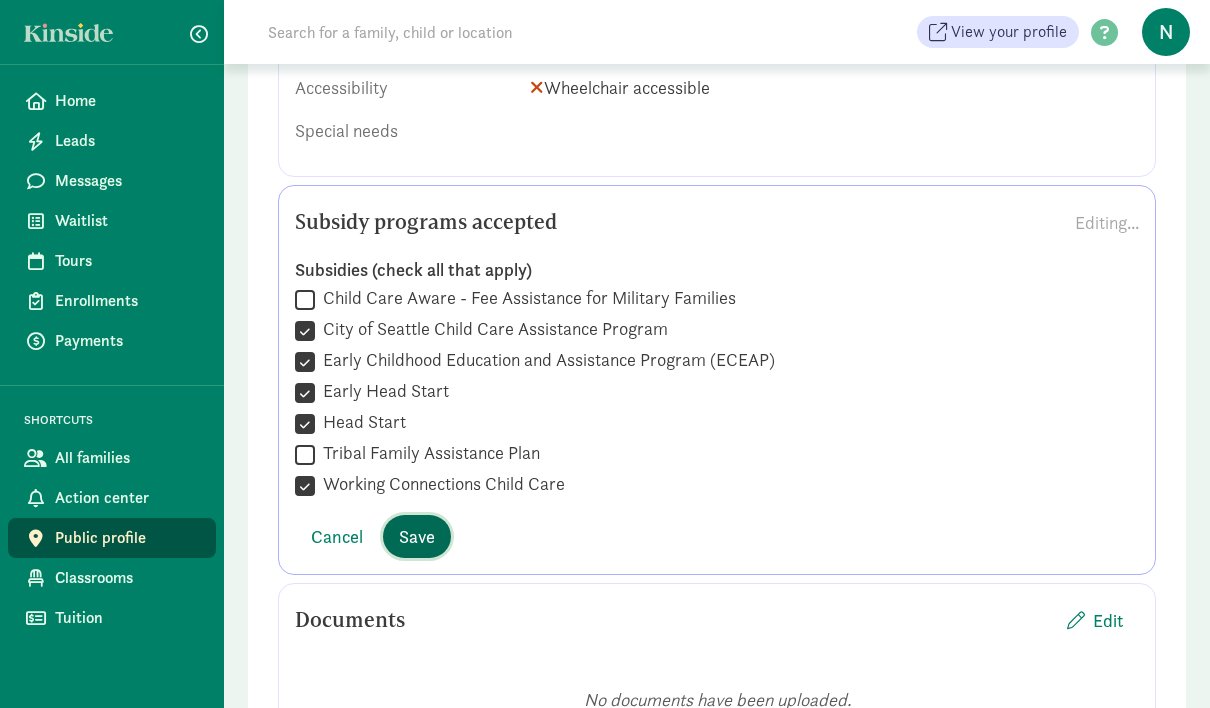 click on "Save" at bounding box center (417, 536) 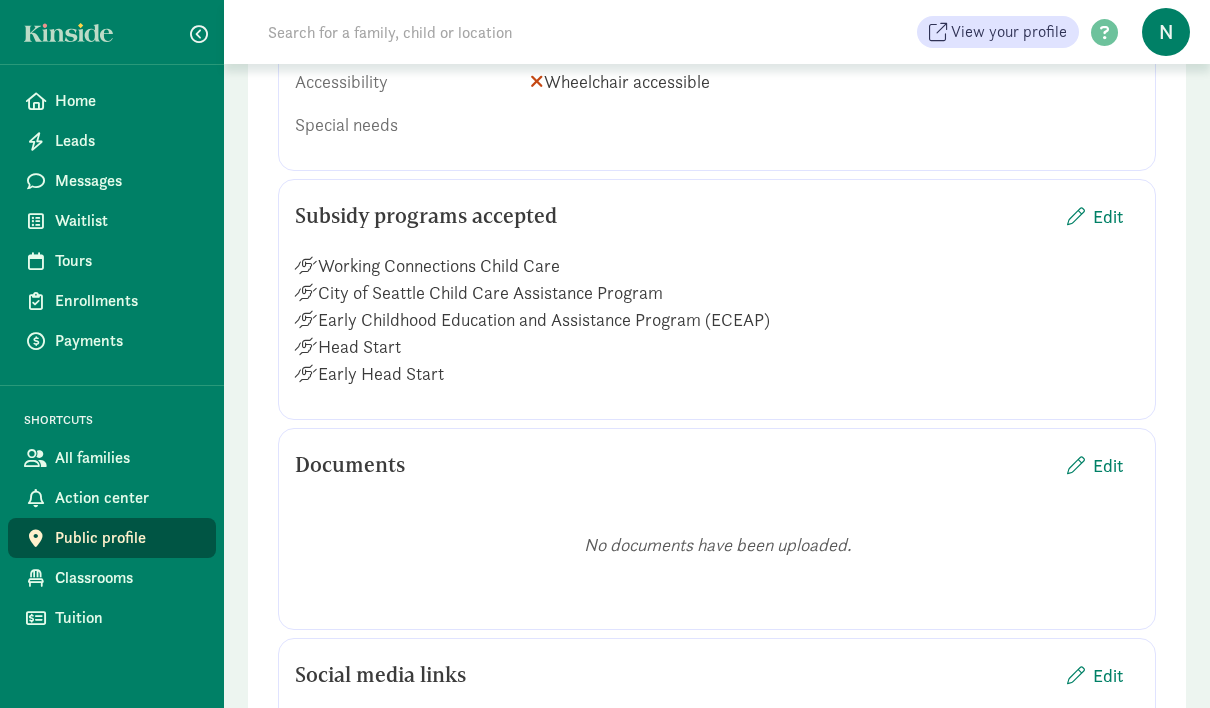 scroll, scrollTop: 1894, scrollLeft: 0, axis: vertical 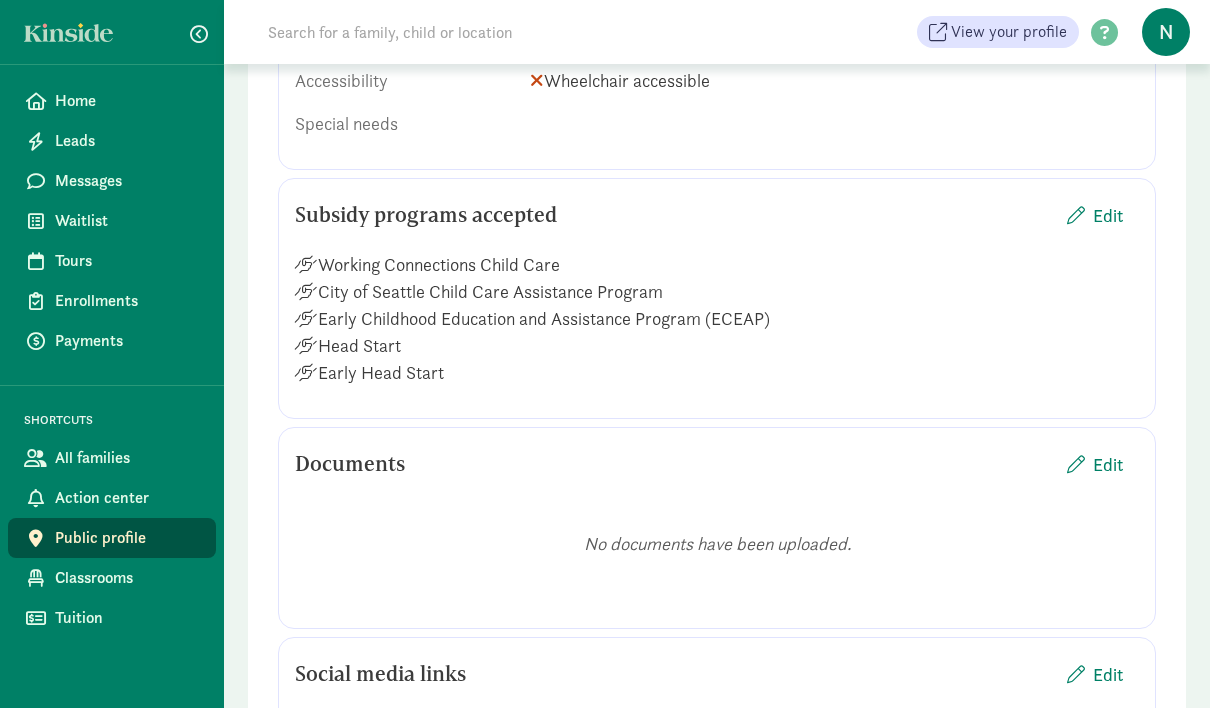 click on "Early Head Start" 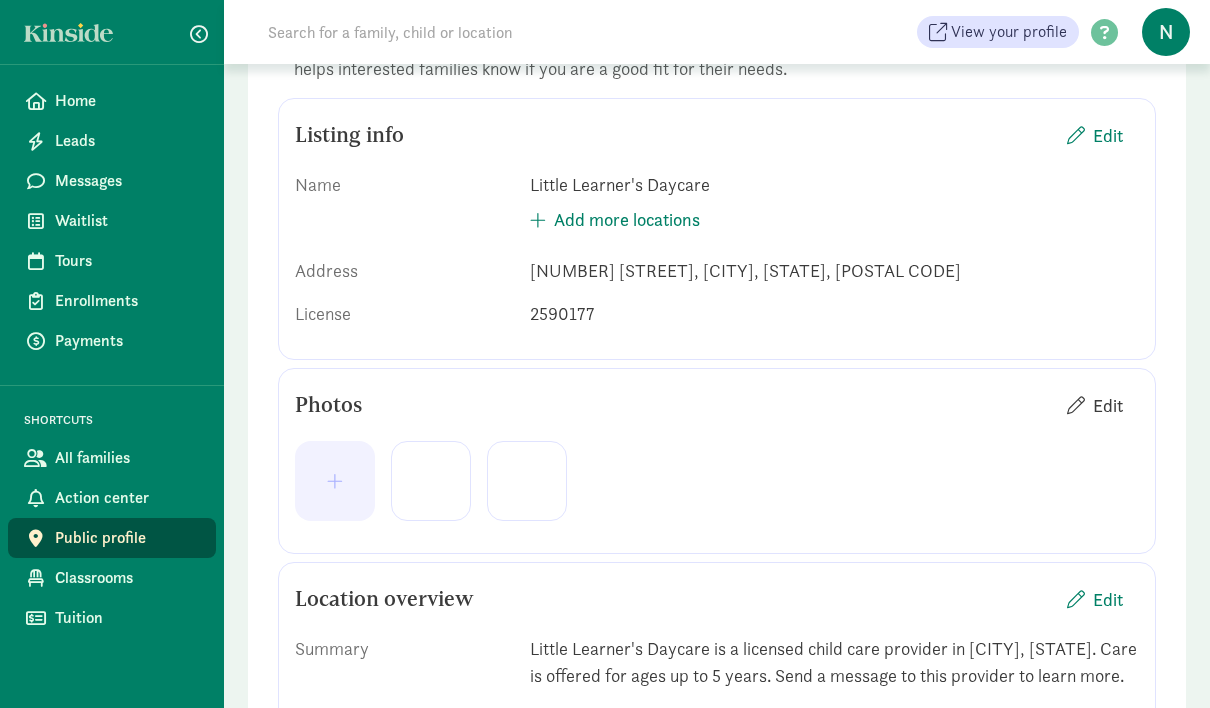 scroll, scrollTop: 420, scrollLeft: 0, axis: vertical 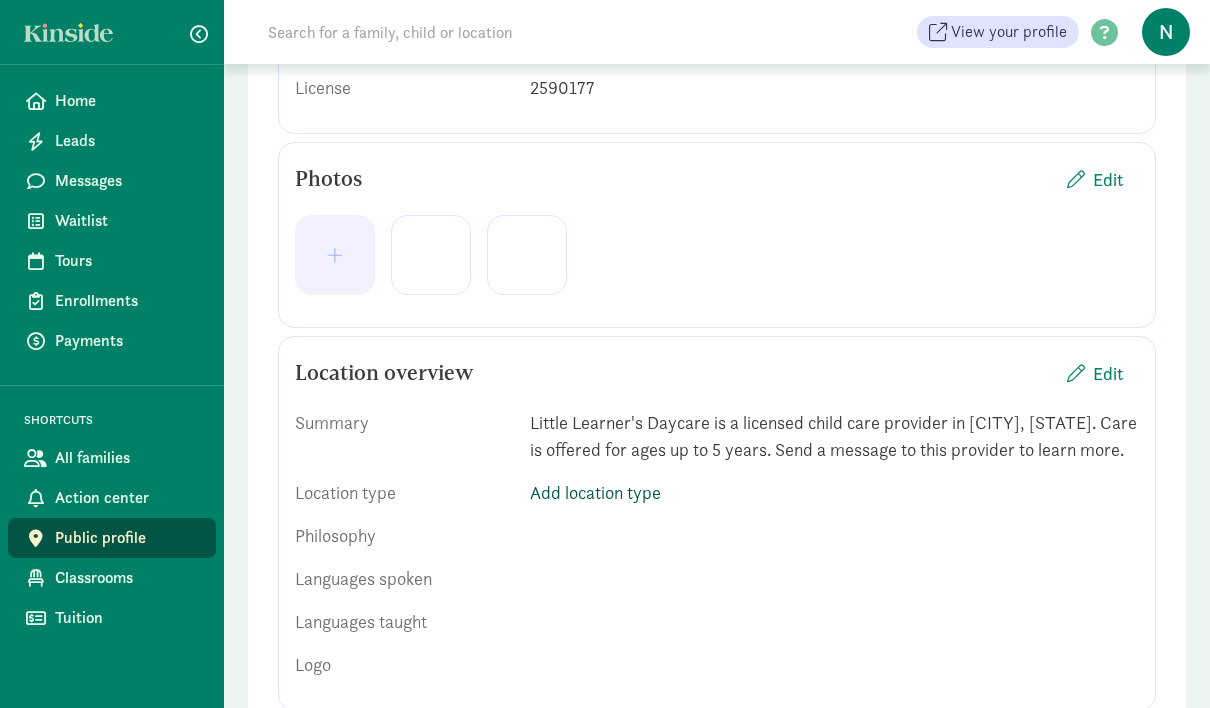 click on "Add location type" at bounding box center (595, 492) 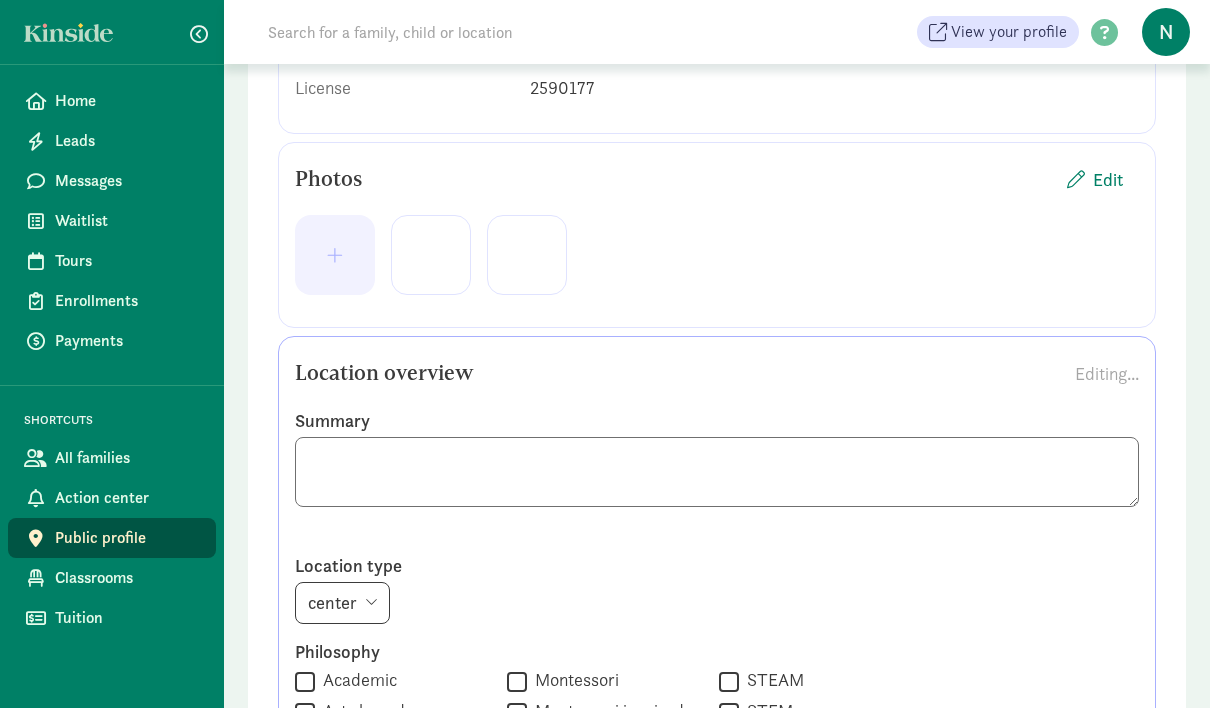 click 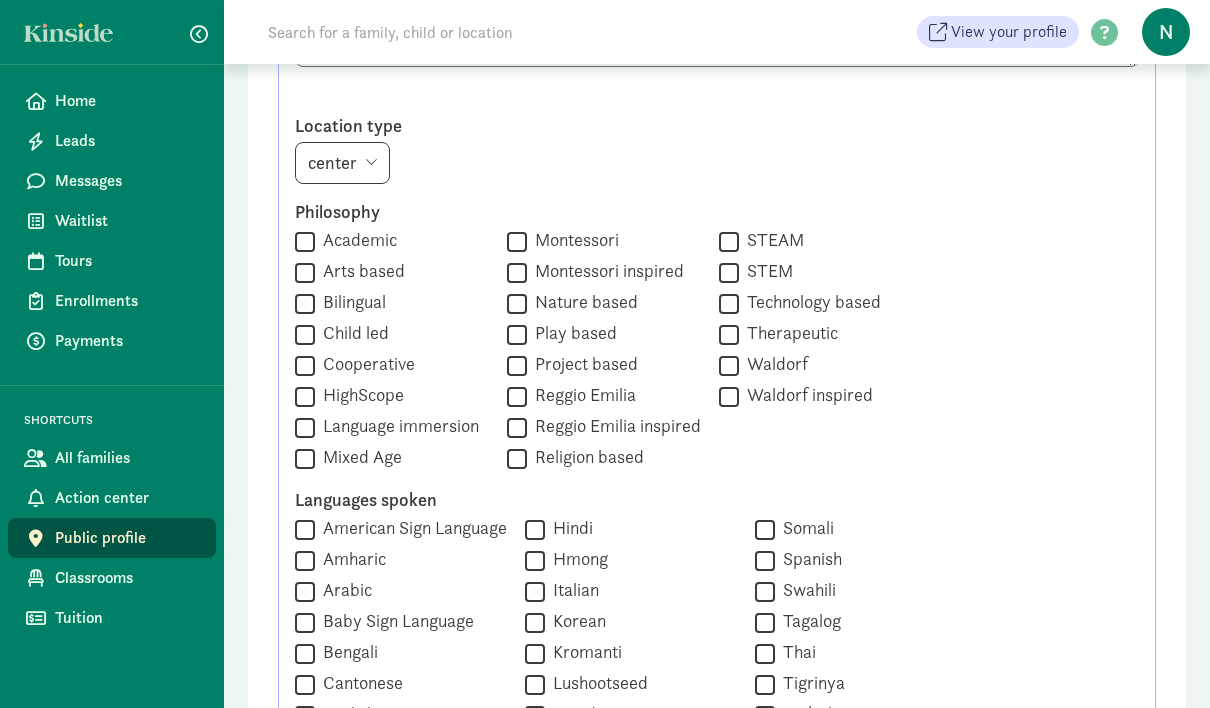 scroll, scrollTop: 861, scrollLeft: 0, axis: vertical 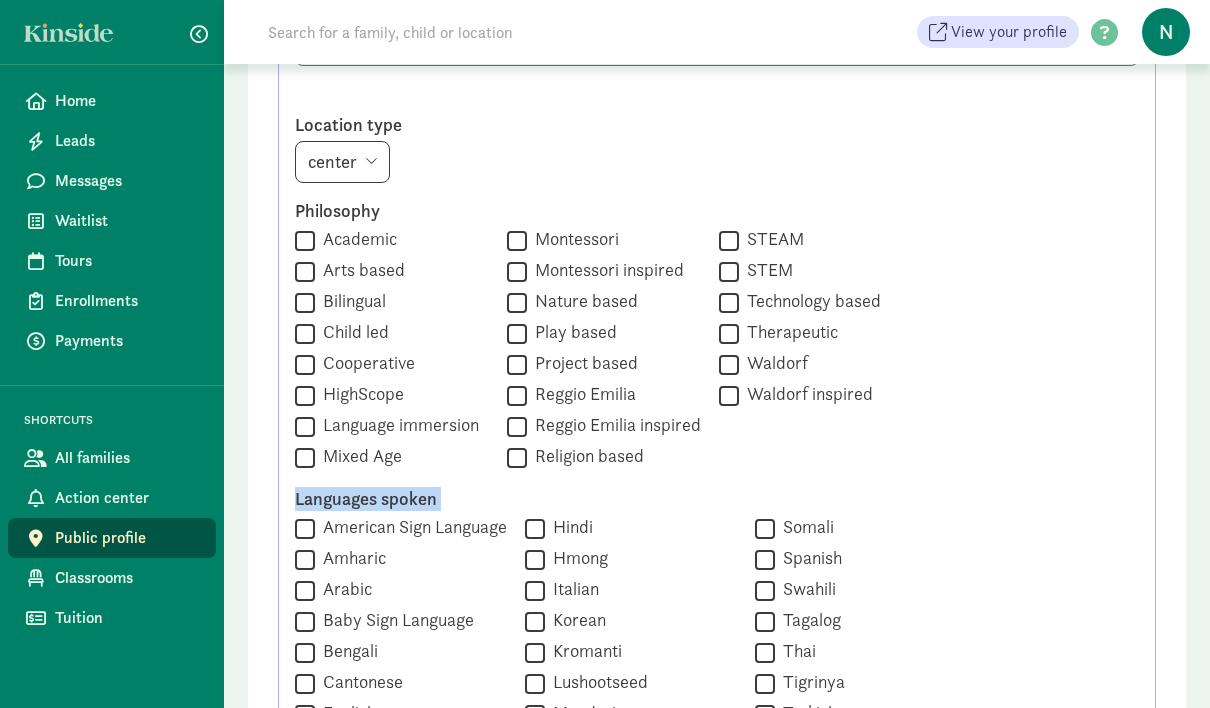 drag, startPoint x: 607, startPoint y: 522, endPoint x: 526, endPoint y: 258, distance: 276.1467 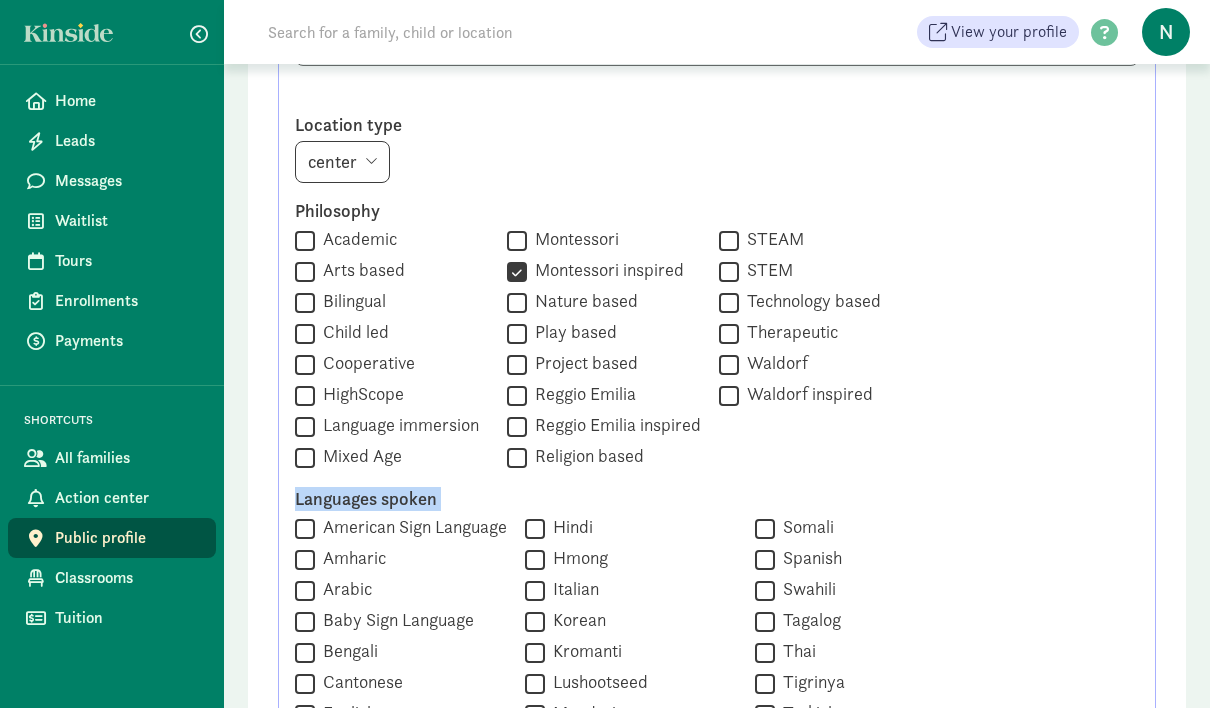 click on "Play based" at bounding box center (572, 332) 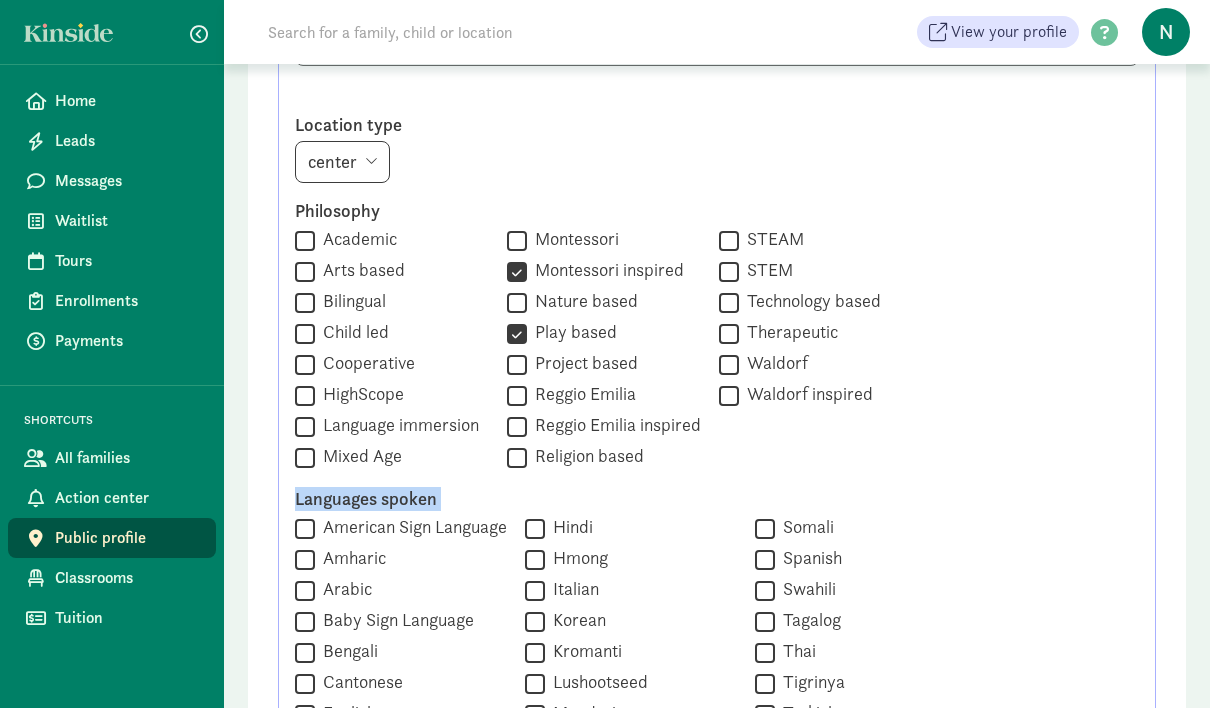 click on "Arts based" at bounding box center (360, 270) 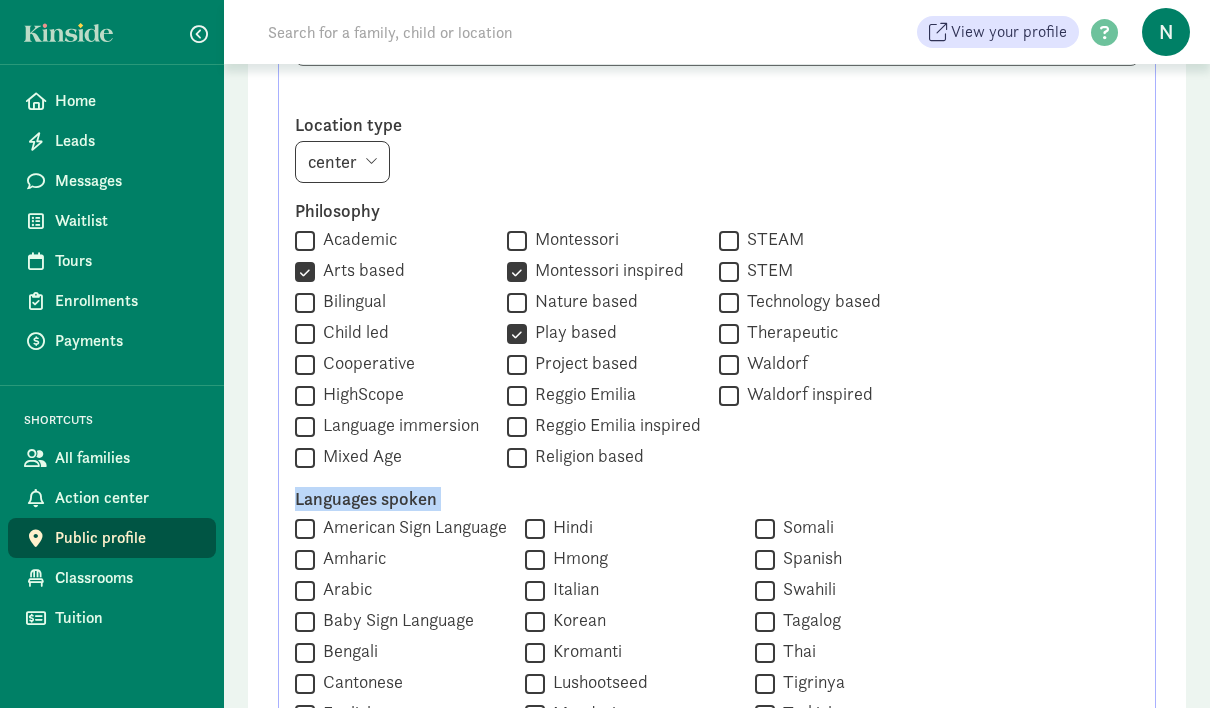 click on "Bilingual" at bounding box center (350, 301) 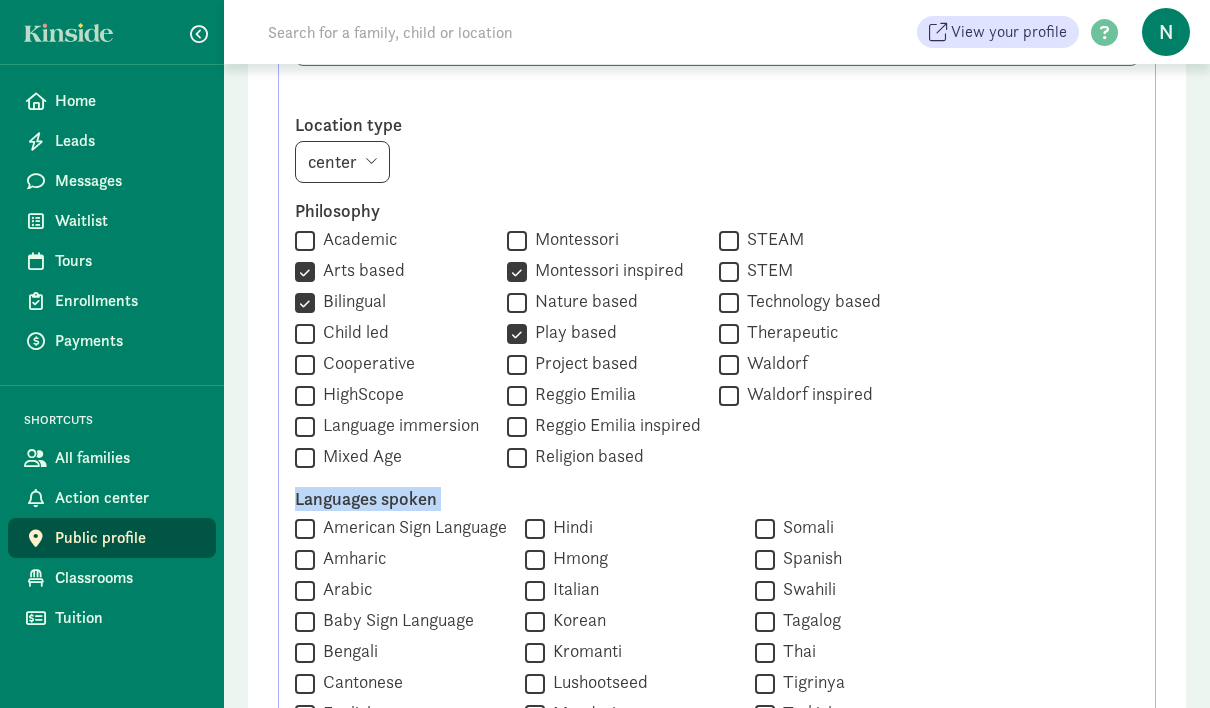 click on "Child led" at bounding box center [352, 332] 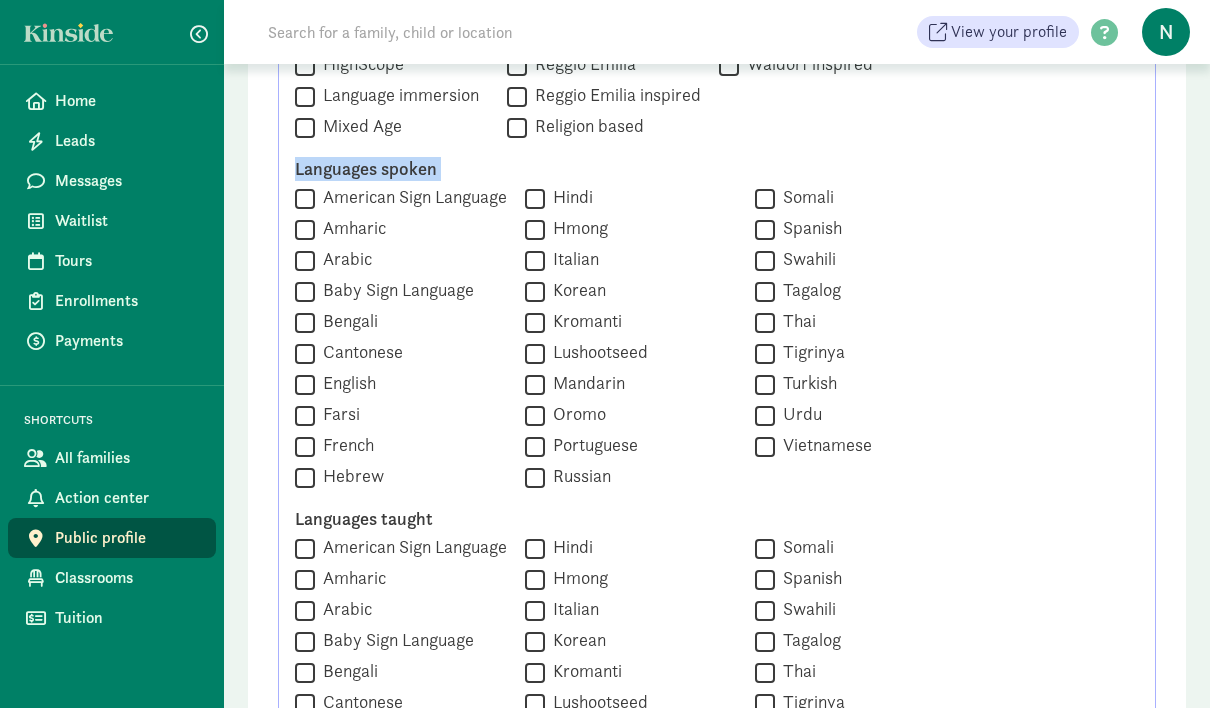 scroll, scrollTop: 1192, scrollLeft: 0, axis: vertical 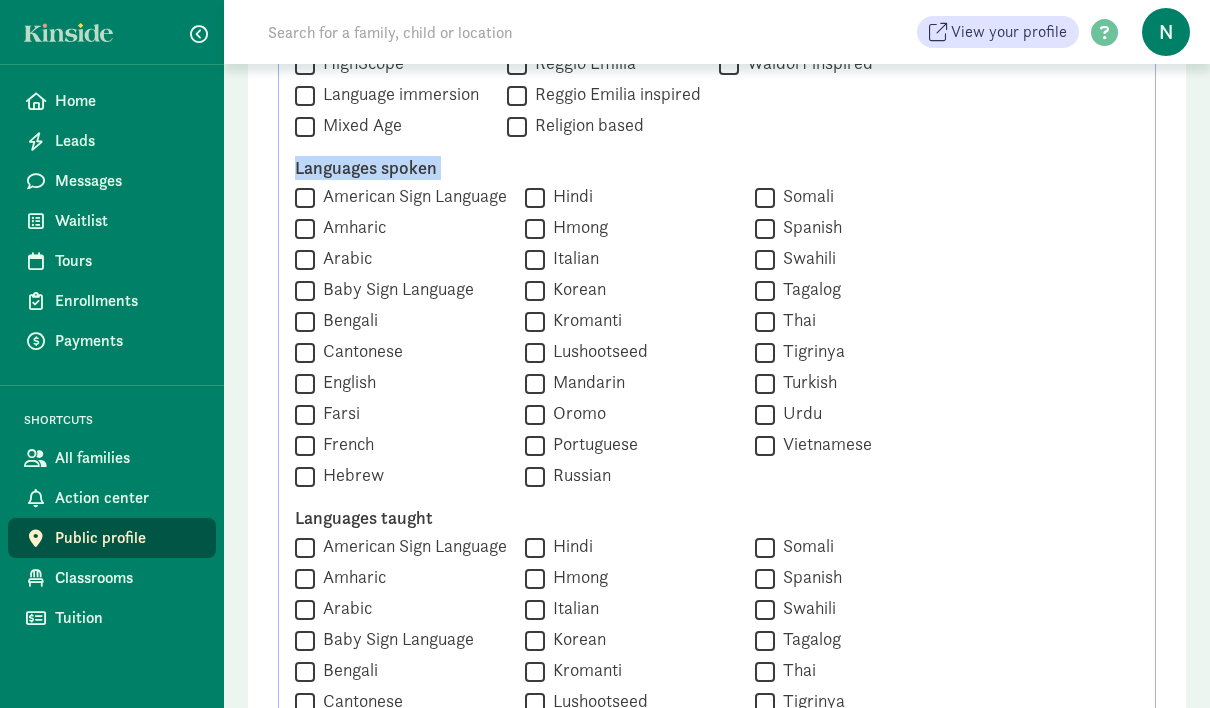 click on "Somali" at bounding box center [804, 196] 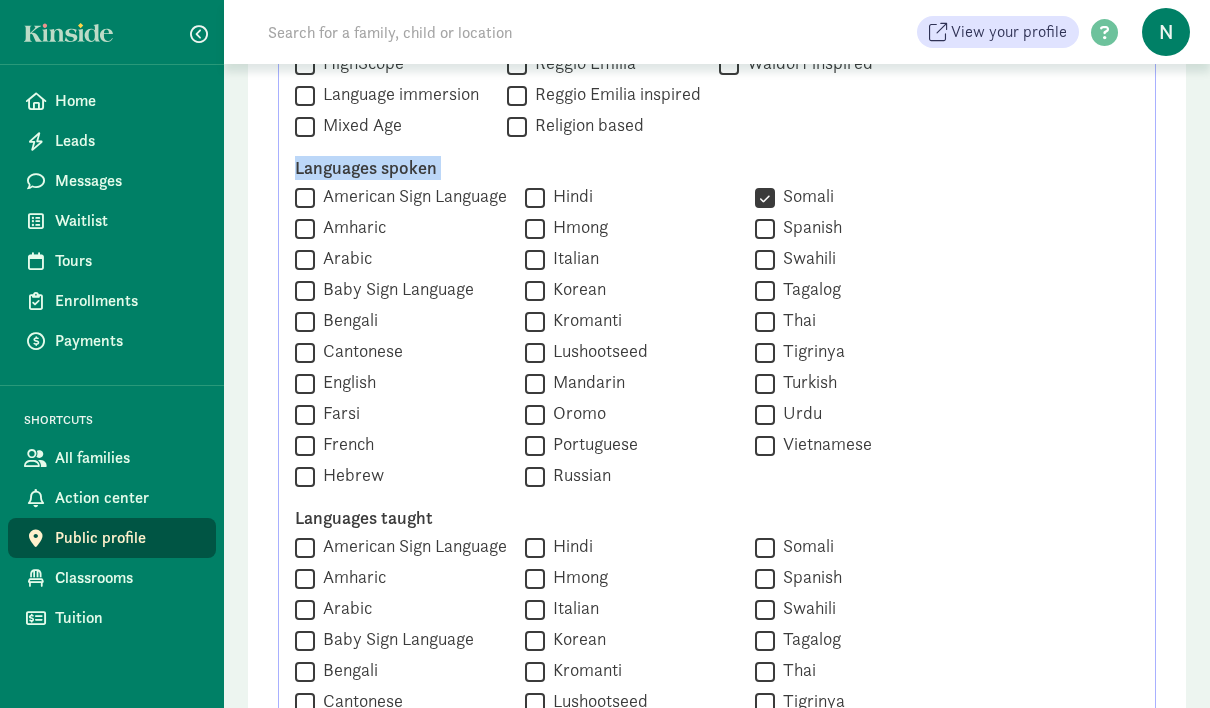 click on "   English" 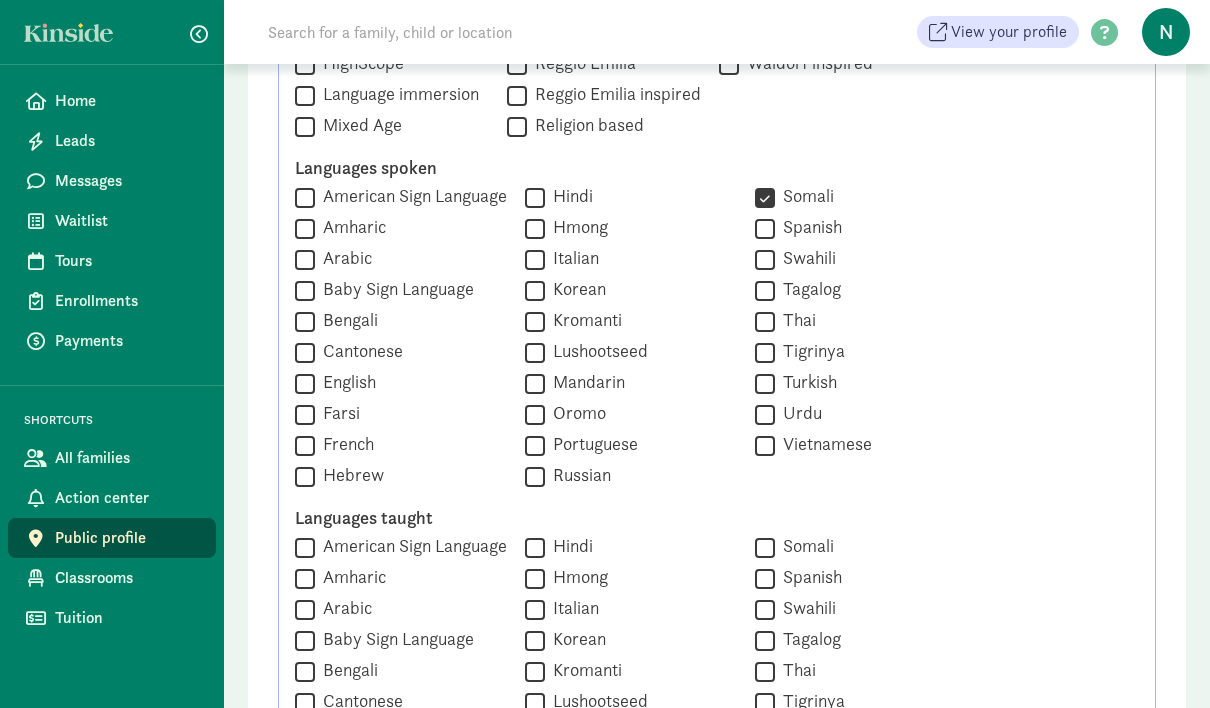 click on "English" at bounding box center (345, 382) 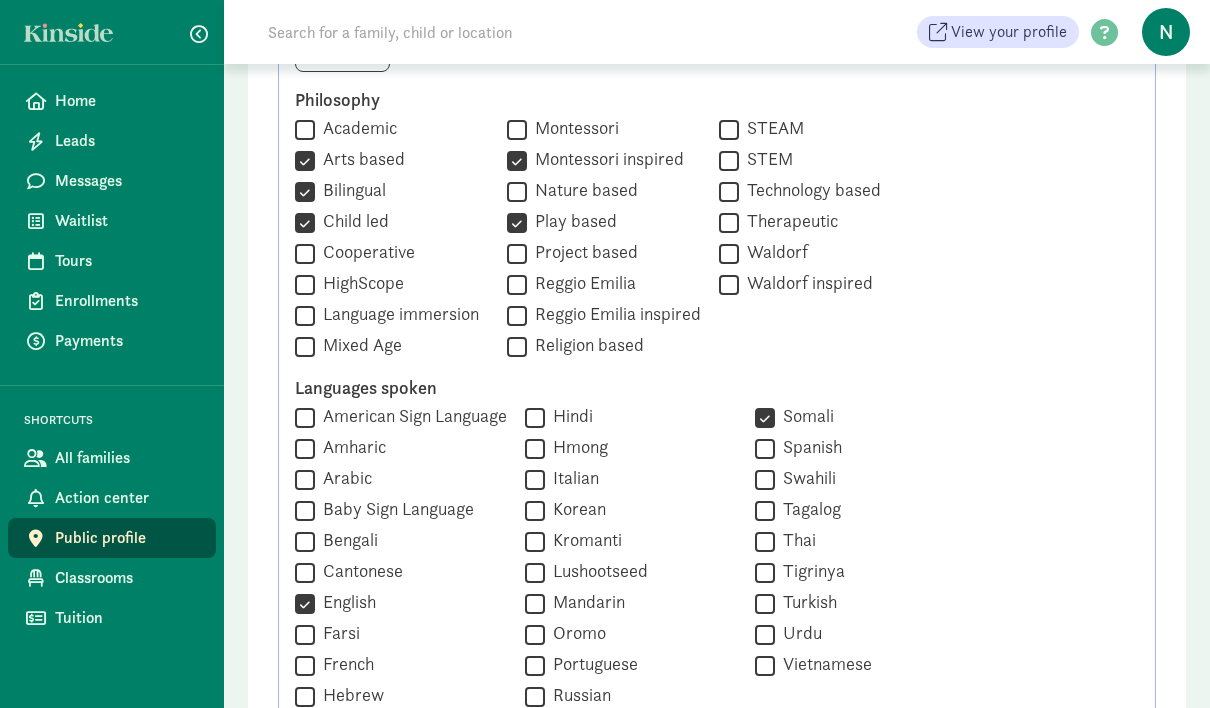 scroll, scrollTop: 970, scrollLeft: 0, axis: vertical 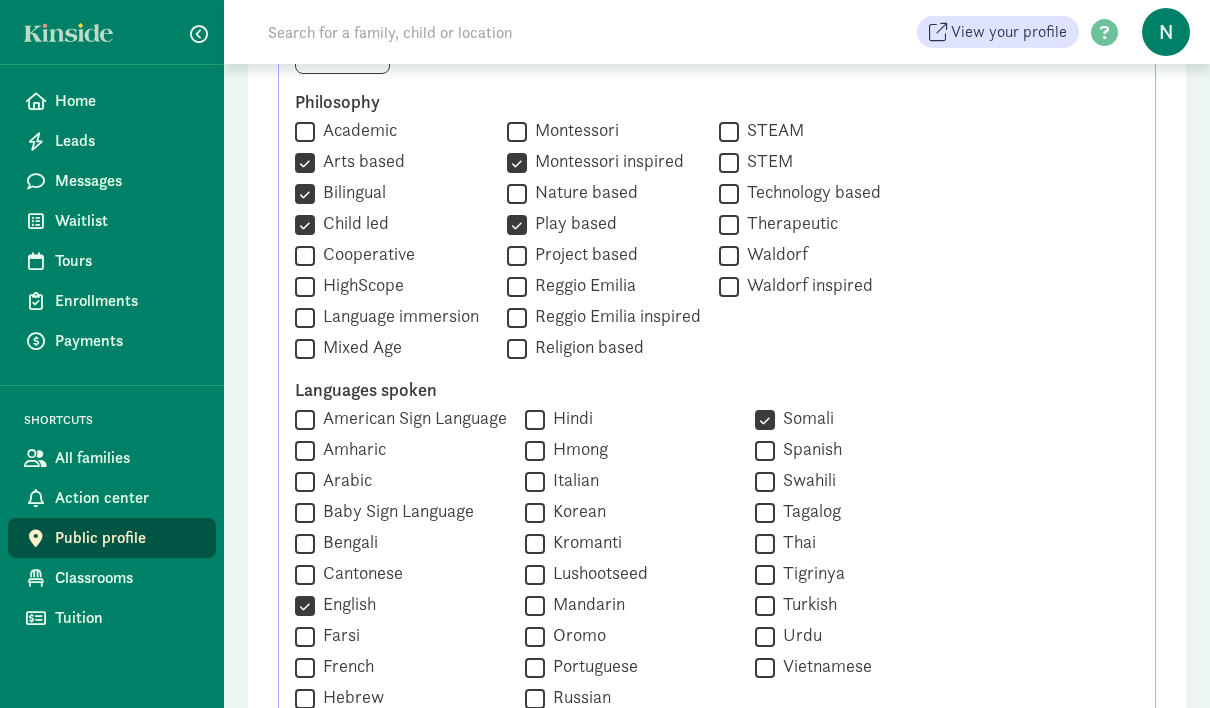 click on "Reggio Emilia inspired" at bounding box center (614, 316) 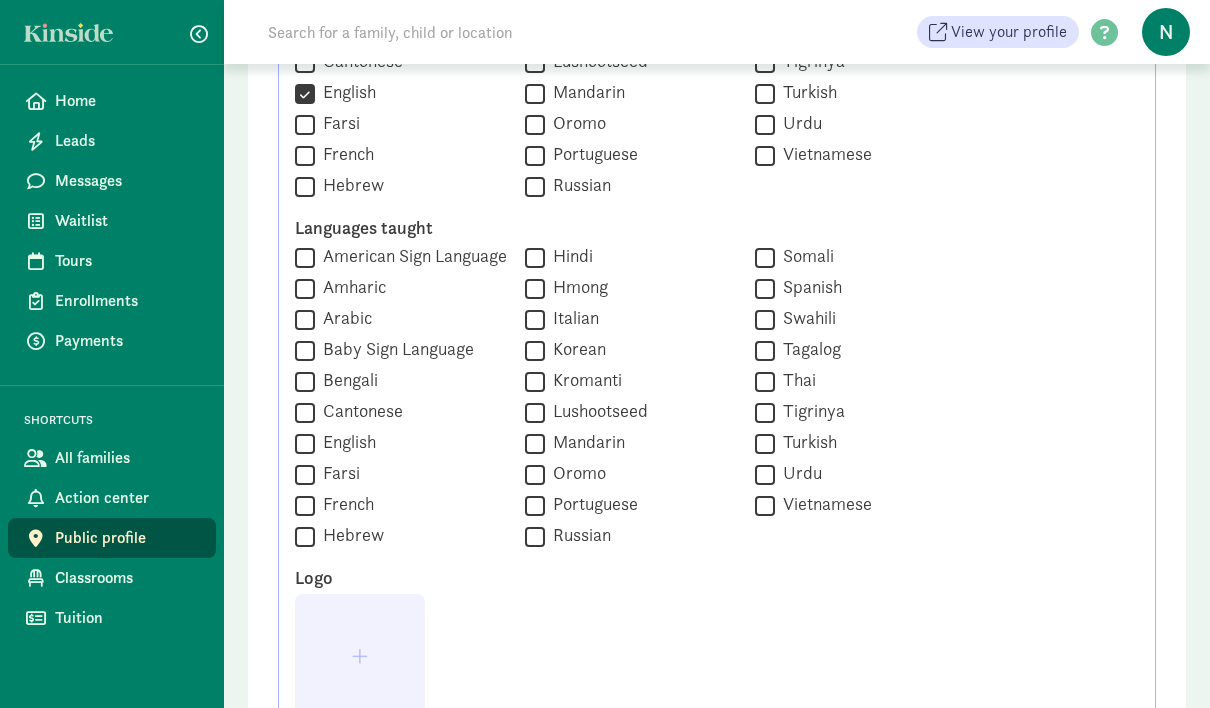 scroll, scrollTop: 1492, scrollLeft: 0, axis: vertical 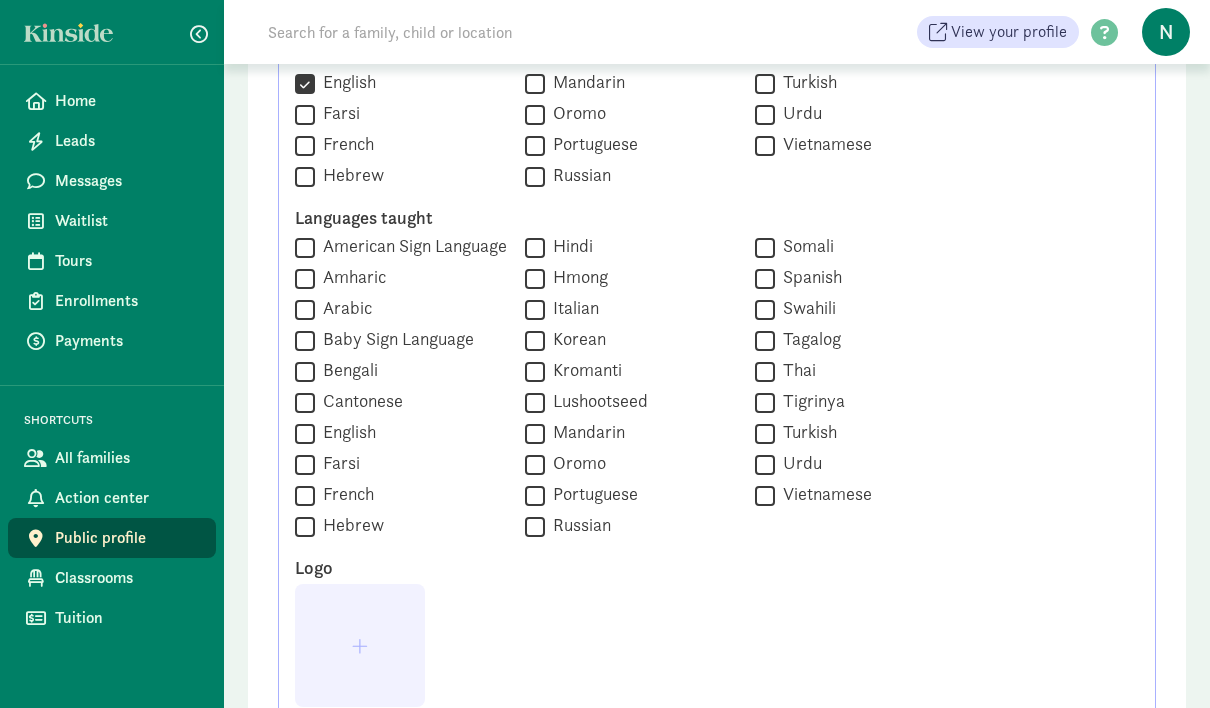 click on "Baby Sign Language" at bounding box center (305, 340) 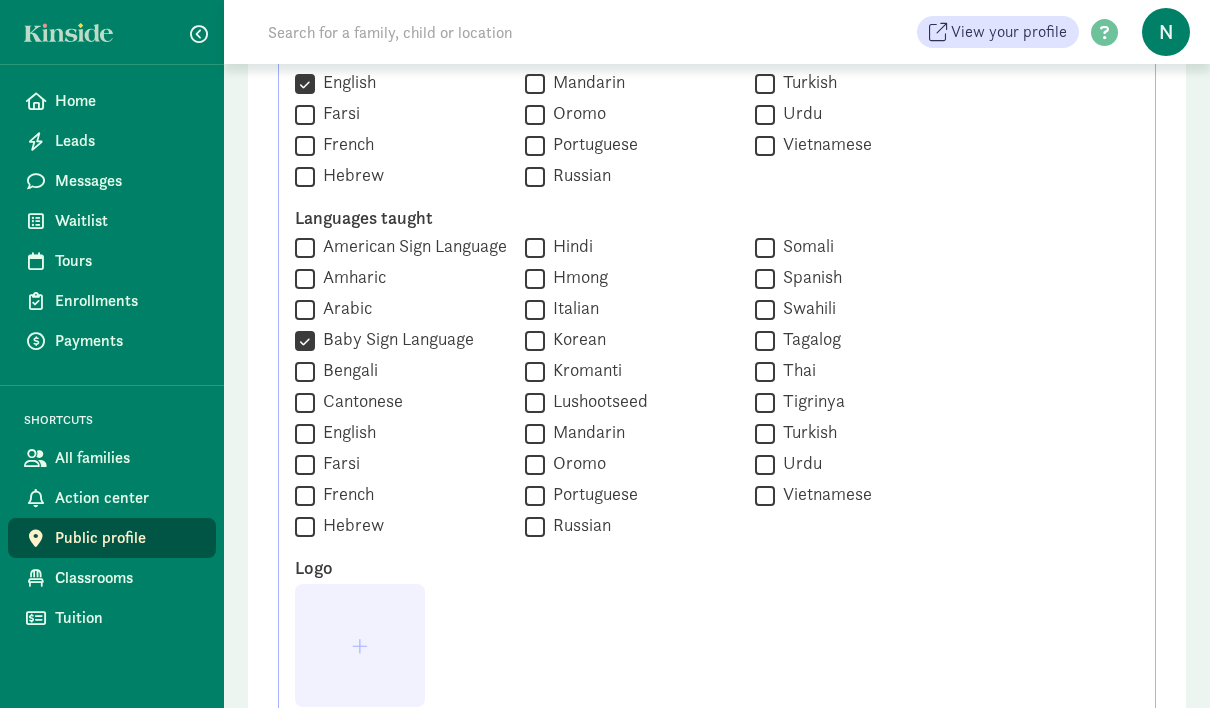click on "English" at bounding box center [345, 432] 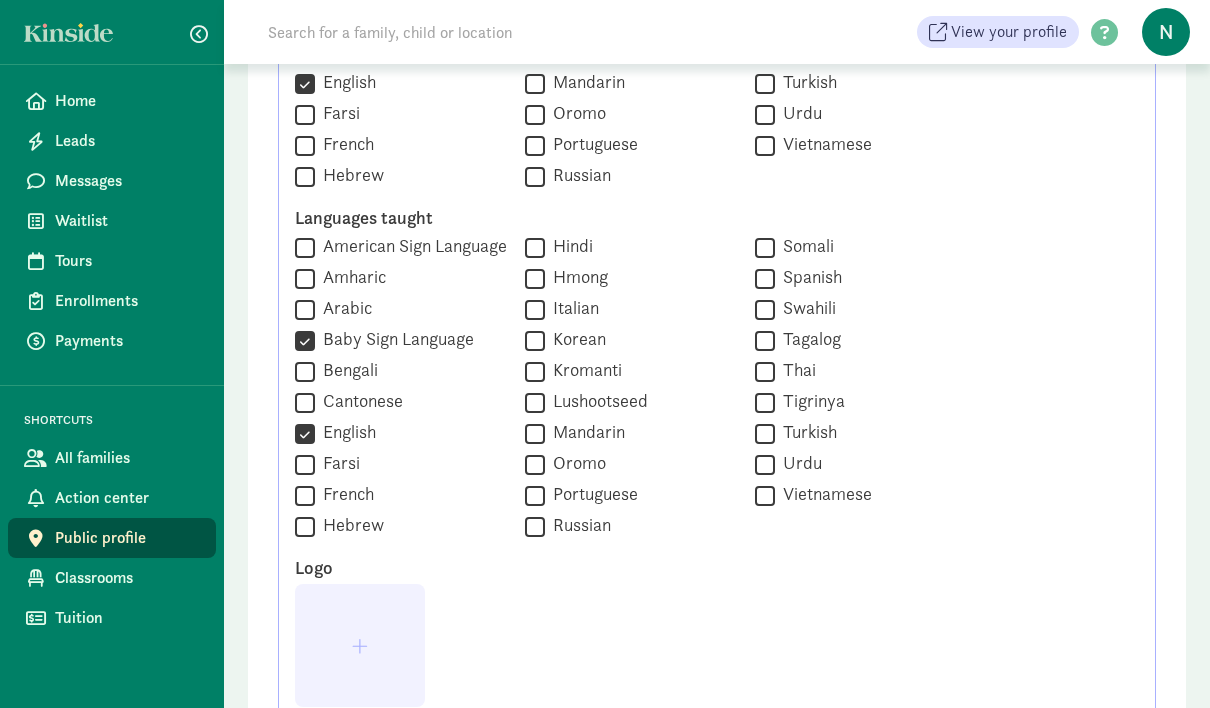 click on "Somali" at bounding box center (804, 246) 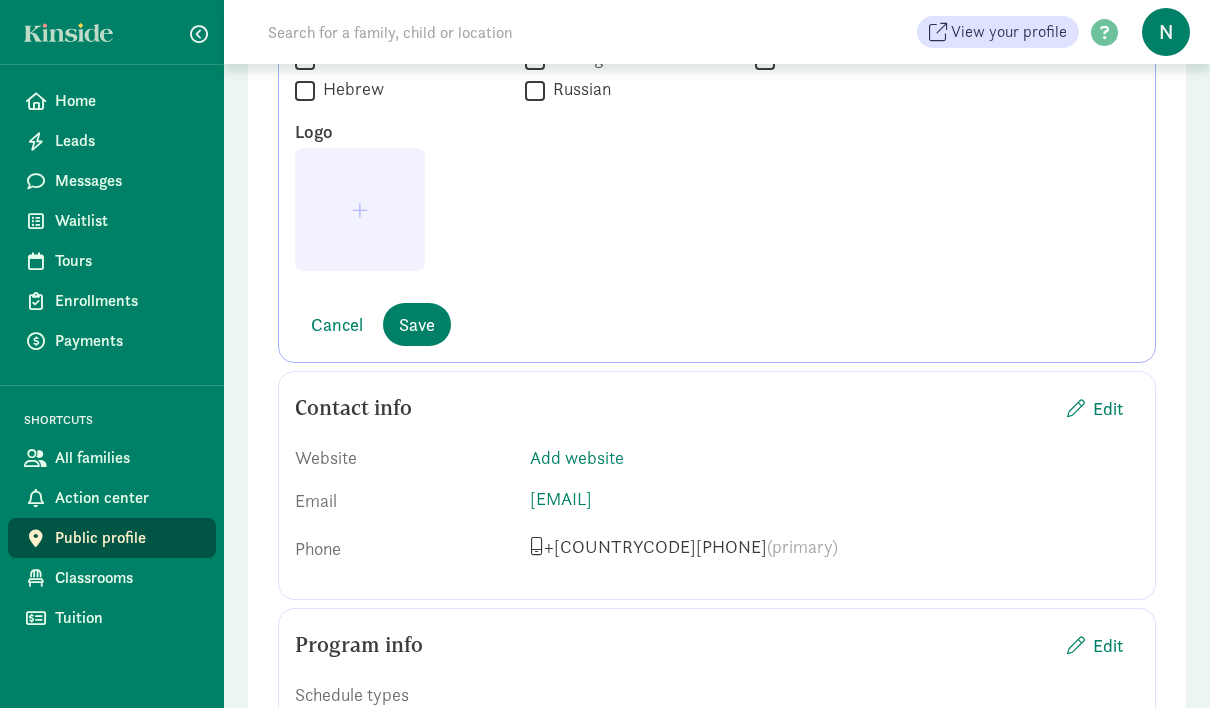 scroll, scrollTop: 1930, scrollLeft: 0, axis: vertical 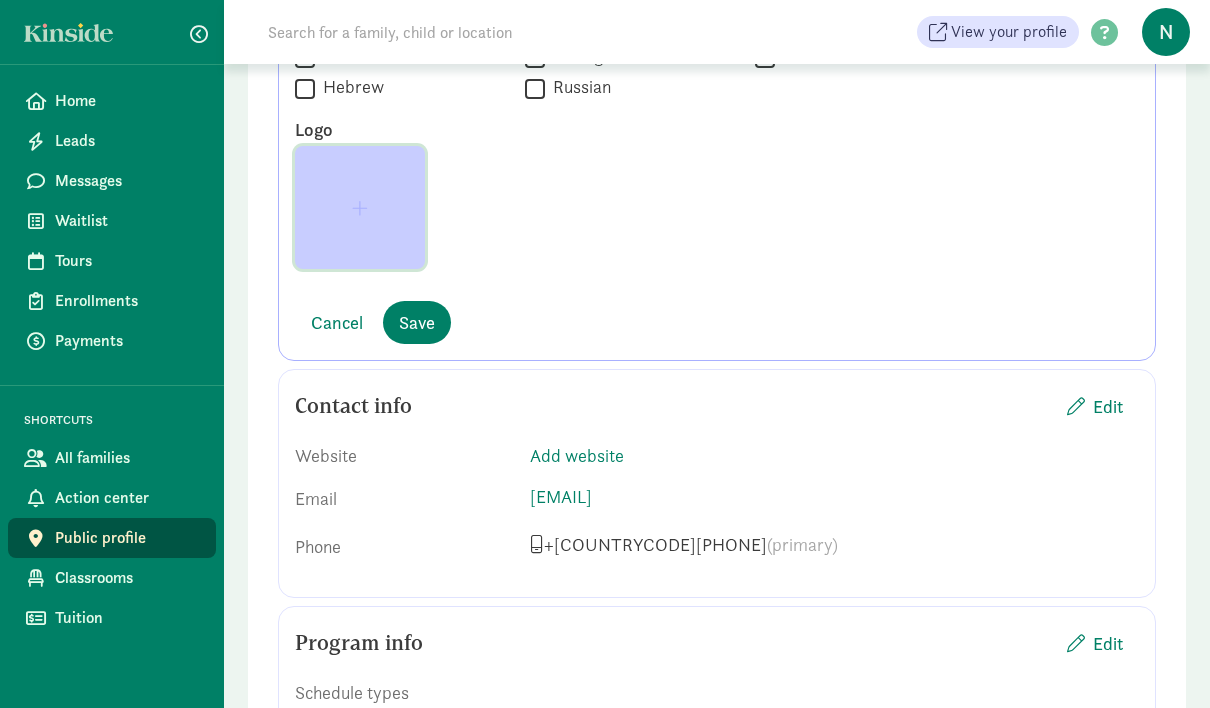 click 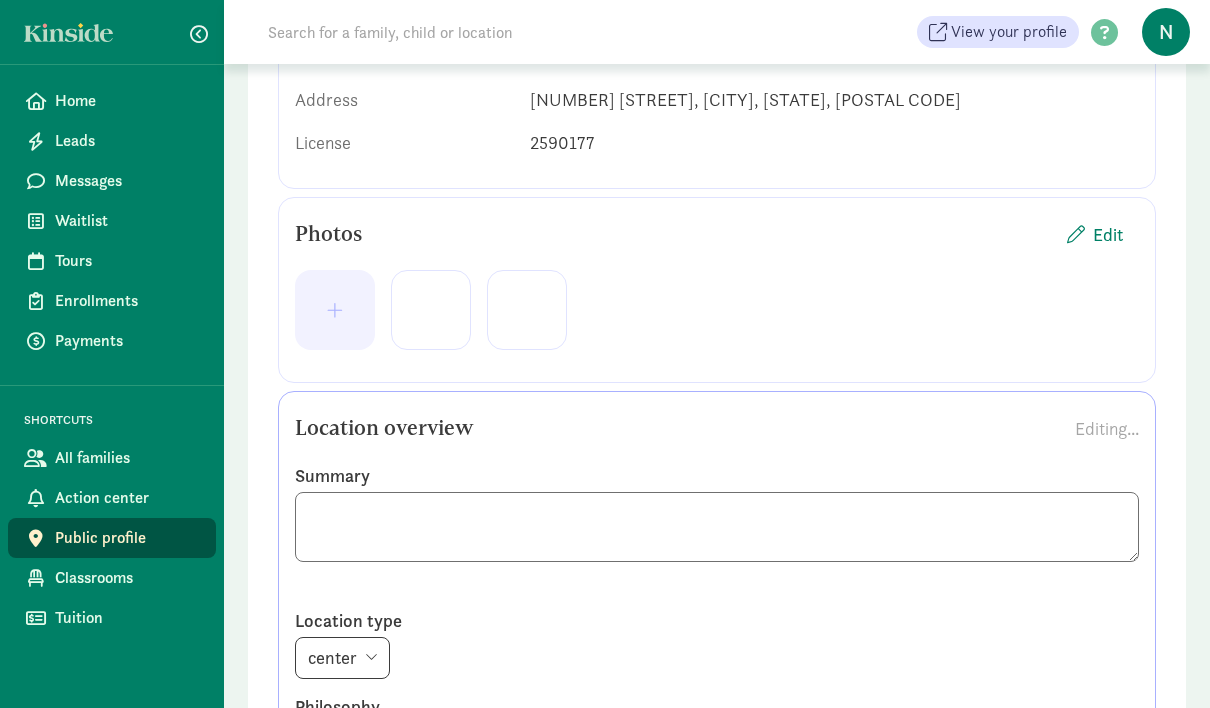 scroll, scrollTop: 368, scrollLeft: 0, axis: vertical 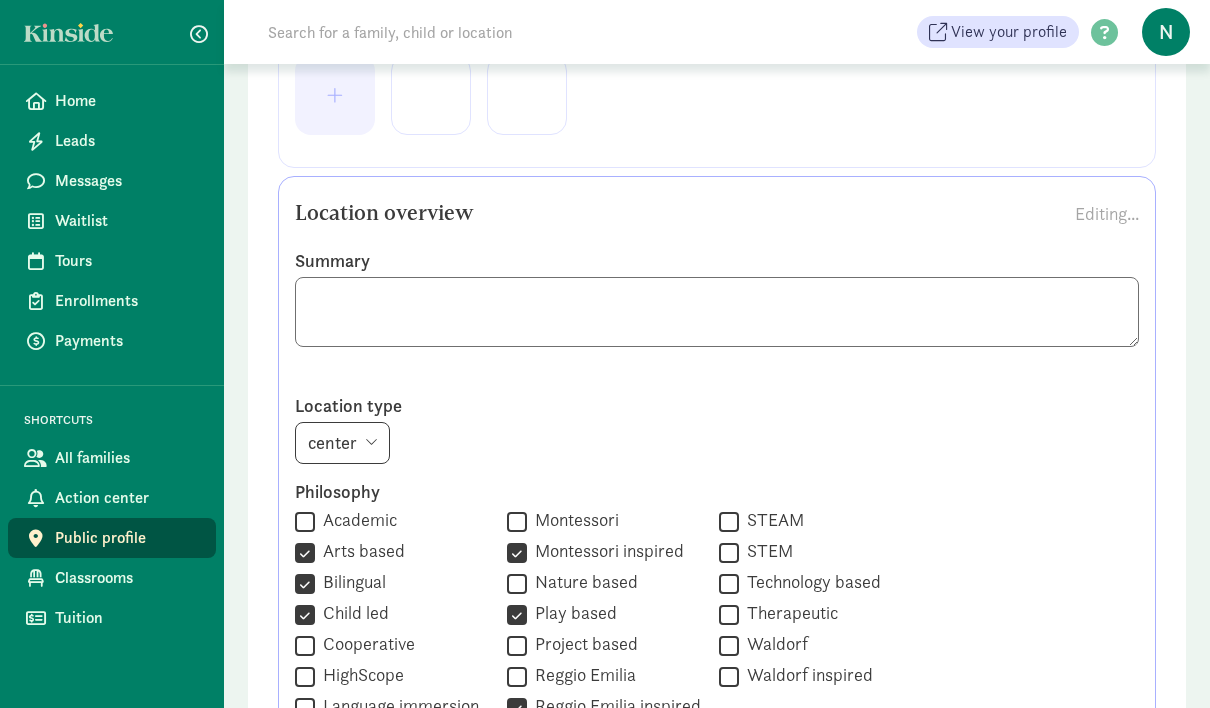 click on "center home" at bounding box center [342, 443] 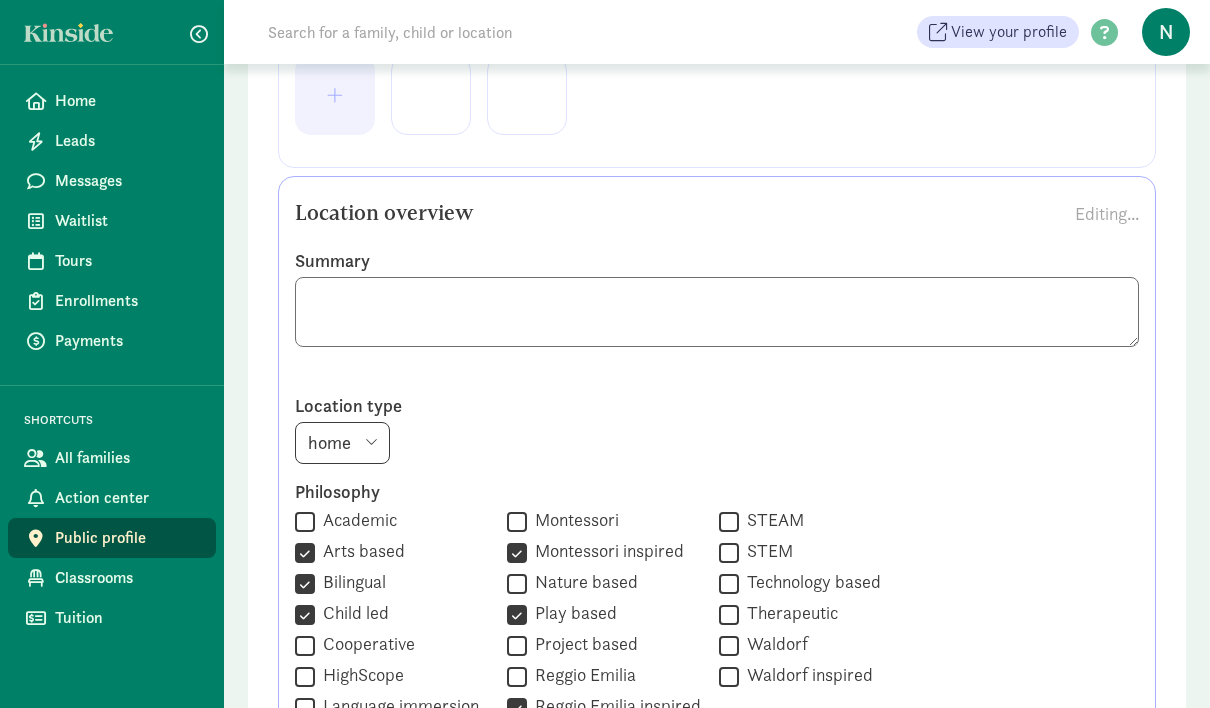 click on "center home" at bounding box center [342, 443] 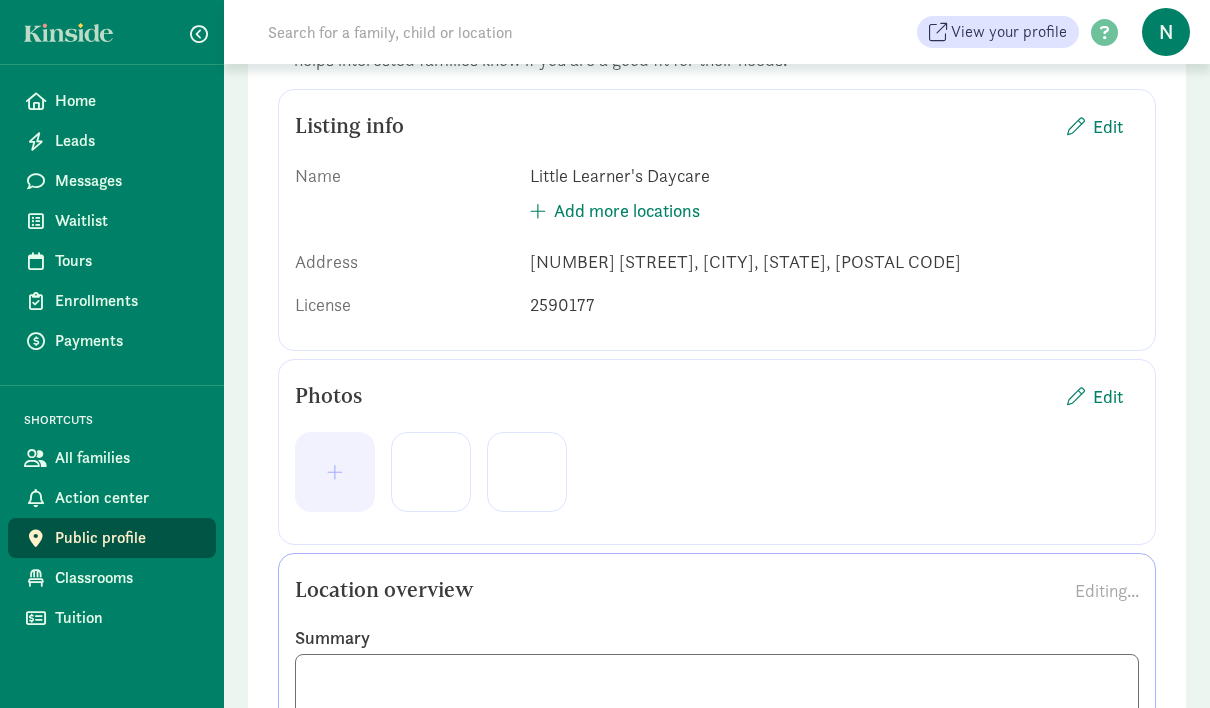 scroll, scrollTop: 0, scrollLeft: 0, axis: both 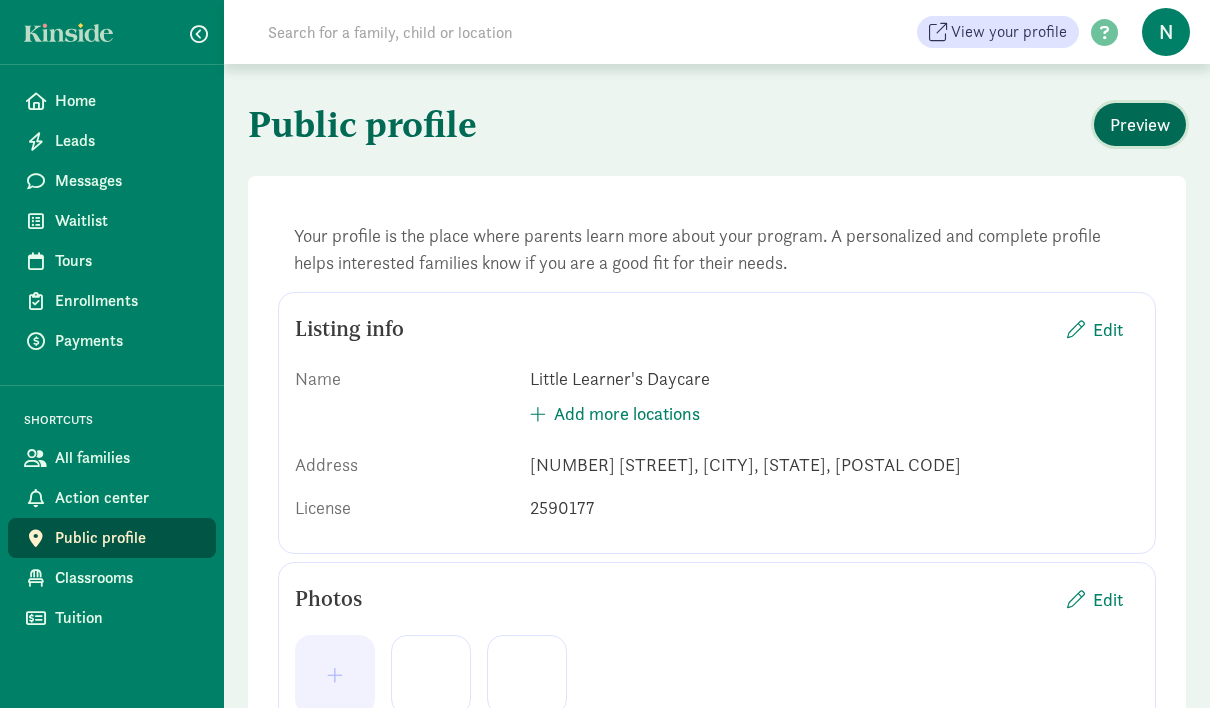click on "Preview" at bounding box center [1140, 124] 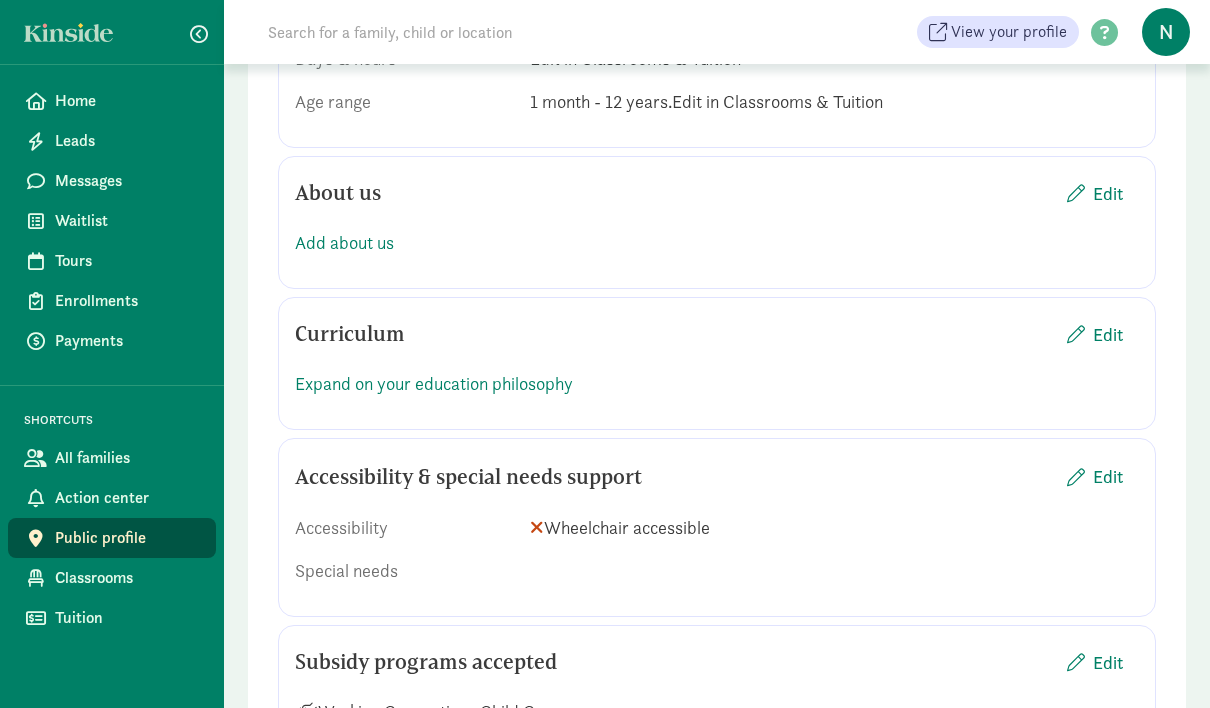 scroll, scrollTop: 2619, scrollLeft: 0, axis: vertical 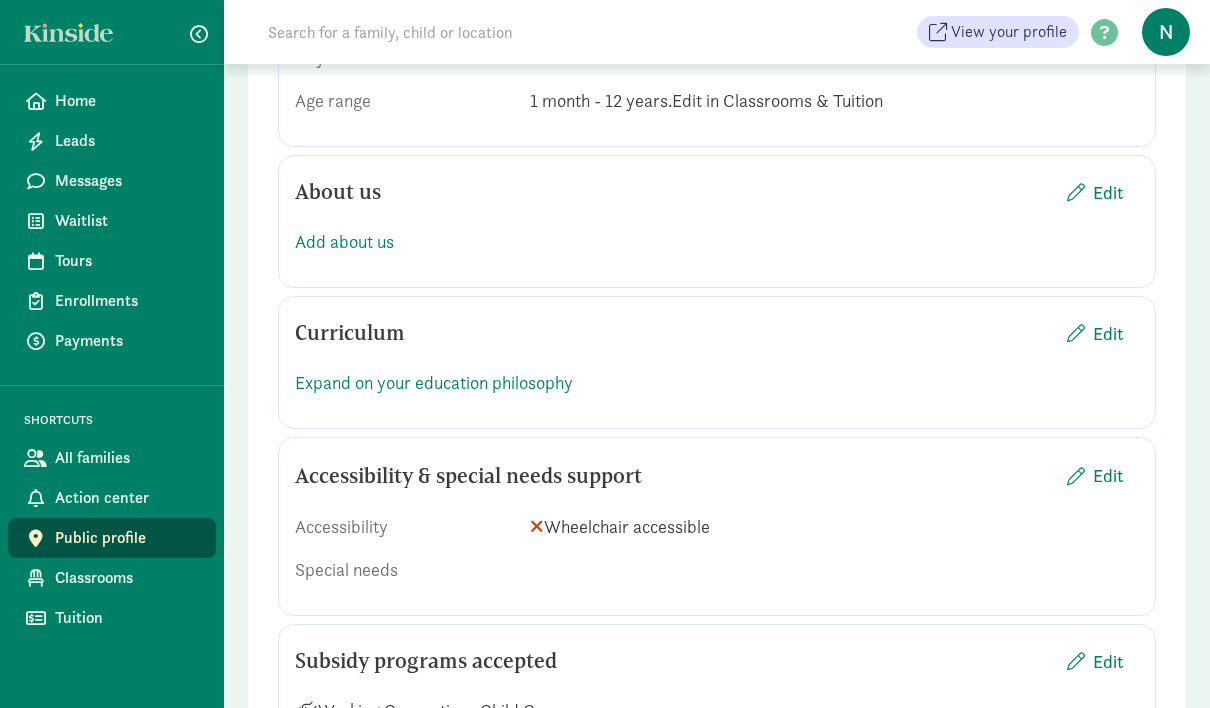 click on "Expand on your education philosophy" at bounding box center (717, 382) 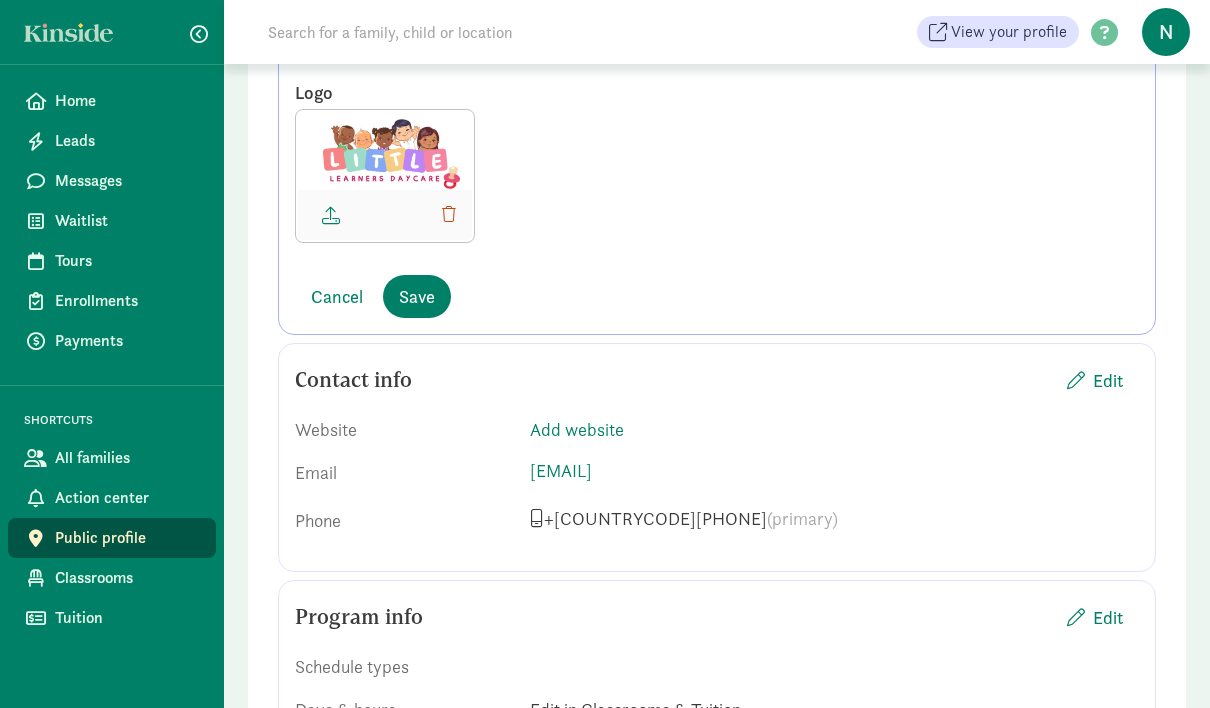 scroll, scrollTop: 1960, scrollLeft: 0, axis: vertical 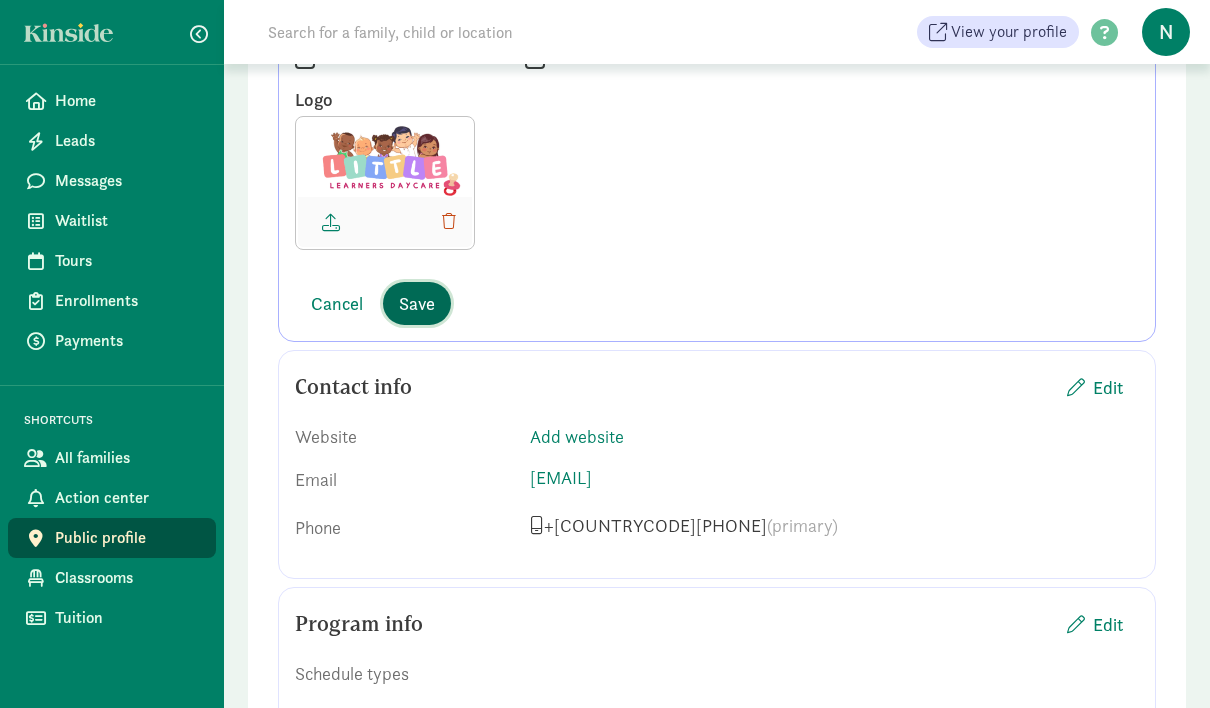 drag, startPoint x: 1105, startPoint y: 275, endPoint x: 429, endPoint y: 318, distance: 677.3662 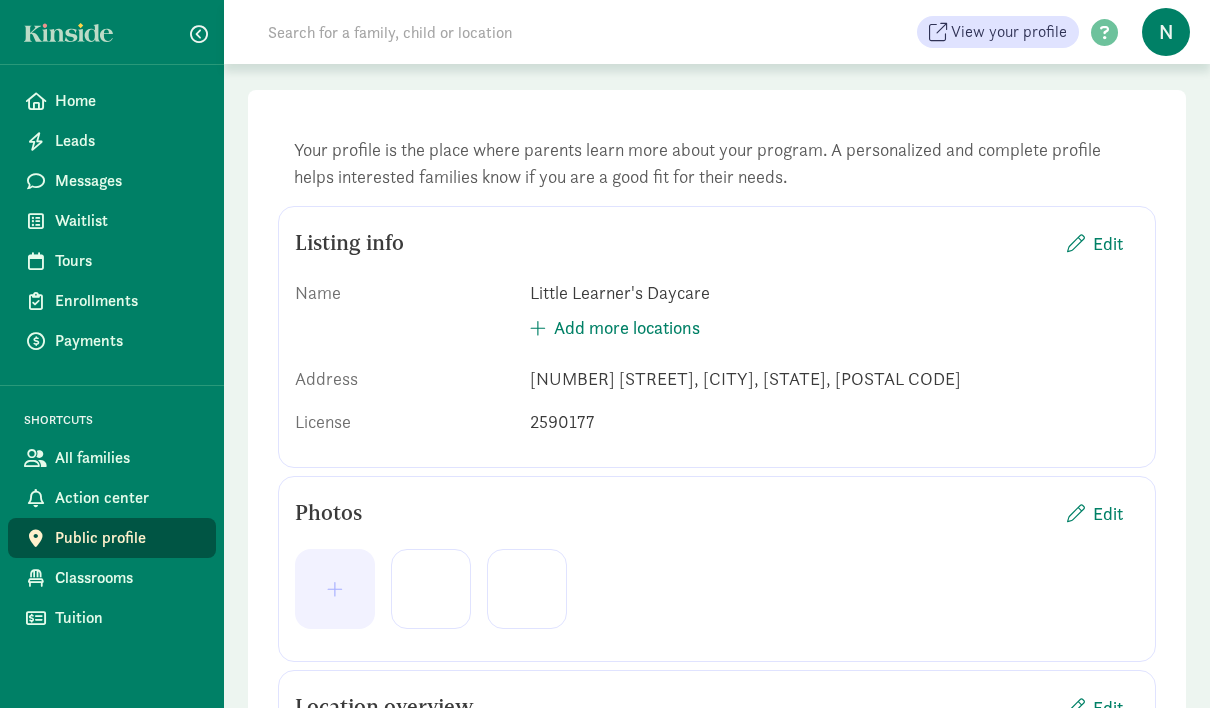 scroll, scrollTop: 0, scrollLeft: 0, axis: both 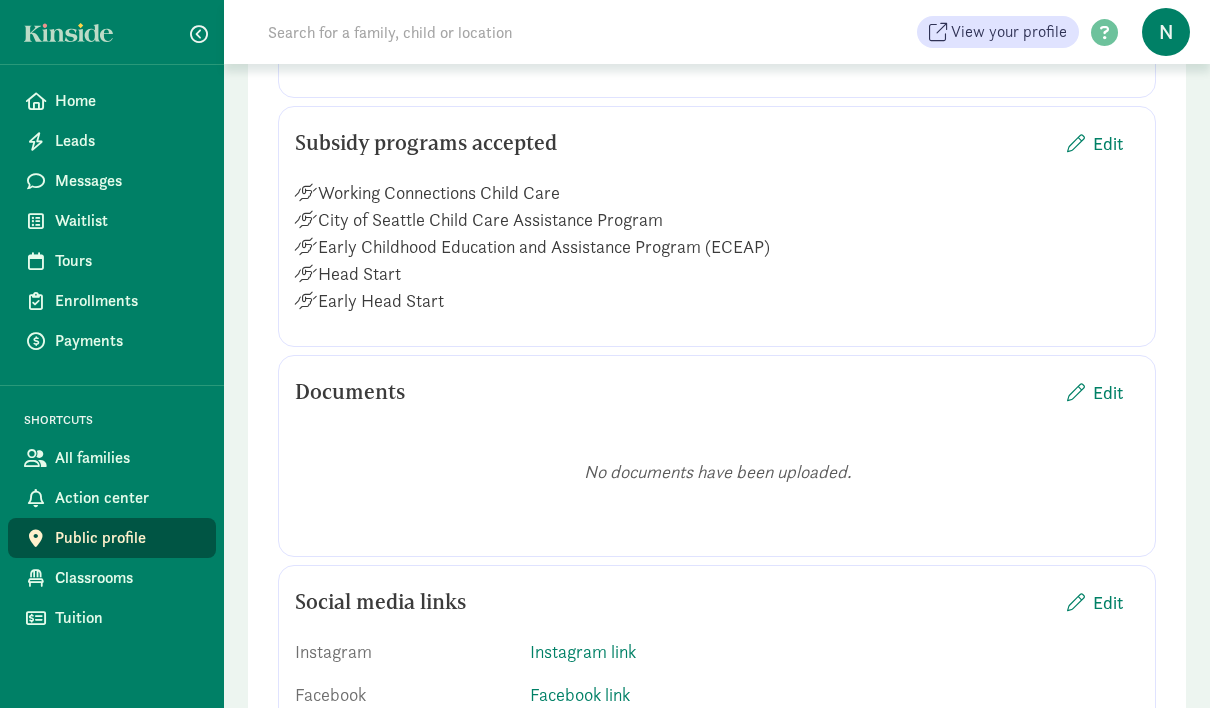 drag, startPoint x: 935, startPoint y: 328, endPoint x: 1071, endPoint y: 471, distance: 197.34488 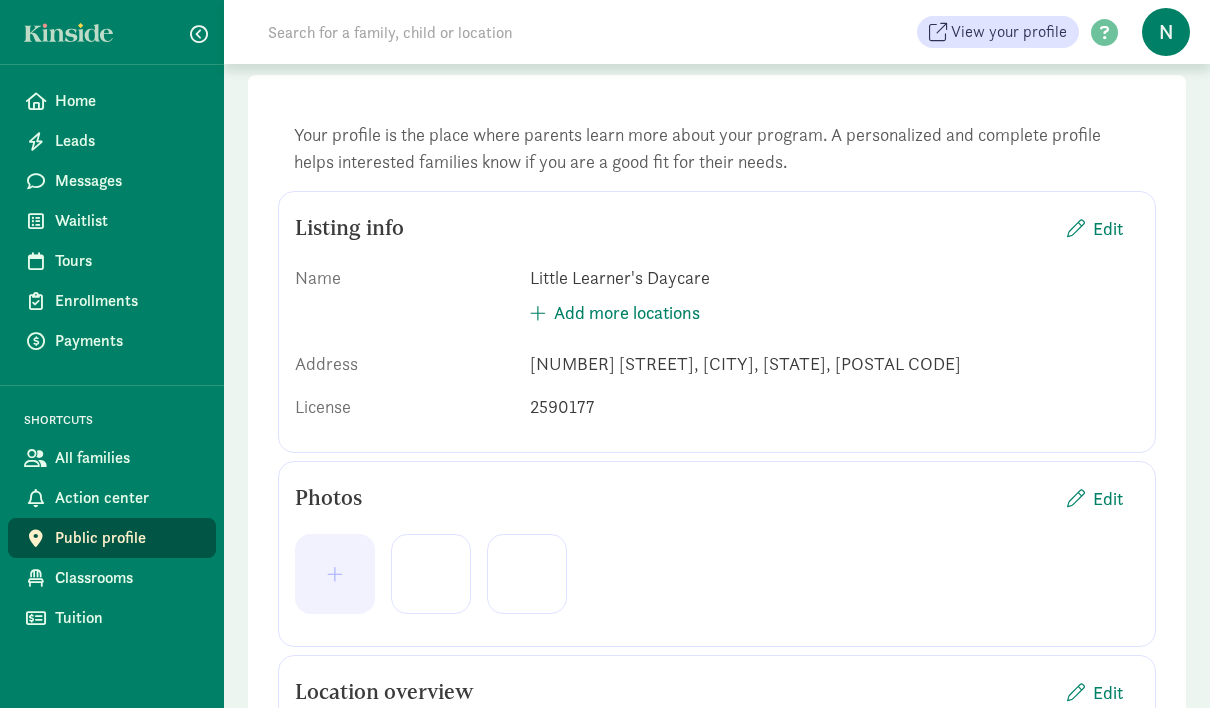 scroll, scrollTop: 80, scrollLeft: 0, axis: vertical 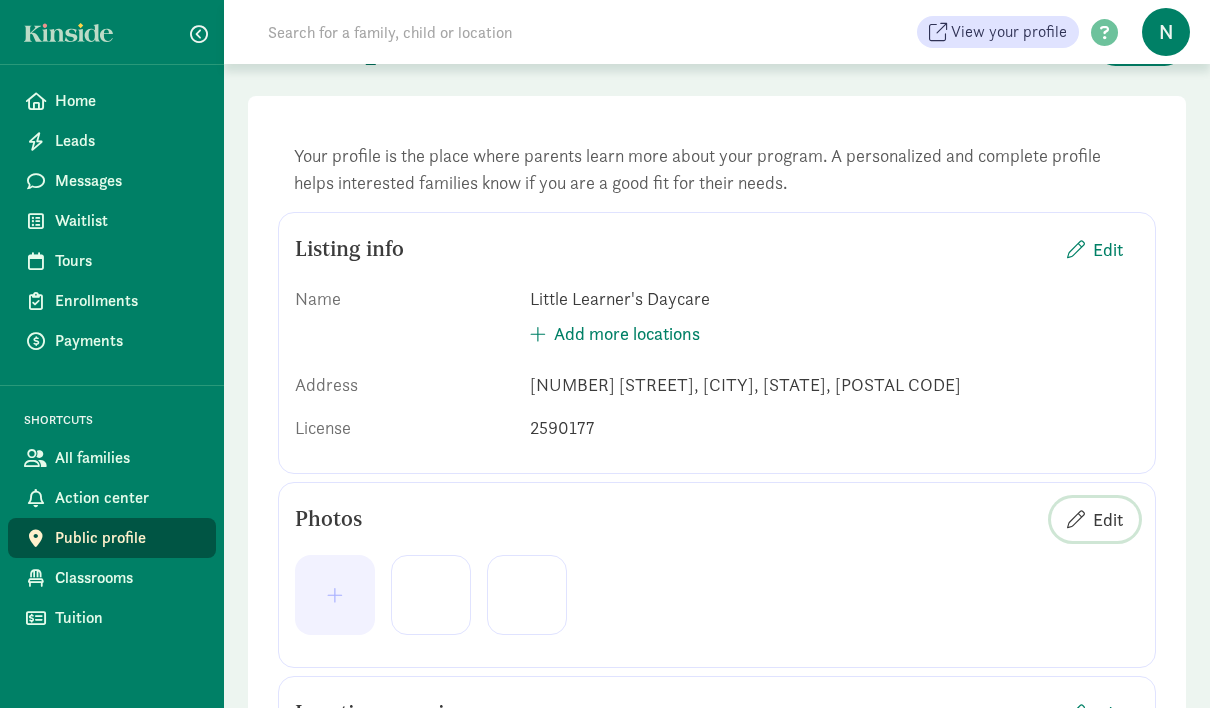 click on "Edit" at bounding box center [1108, 519] 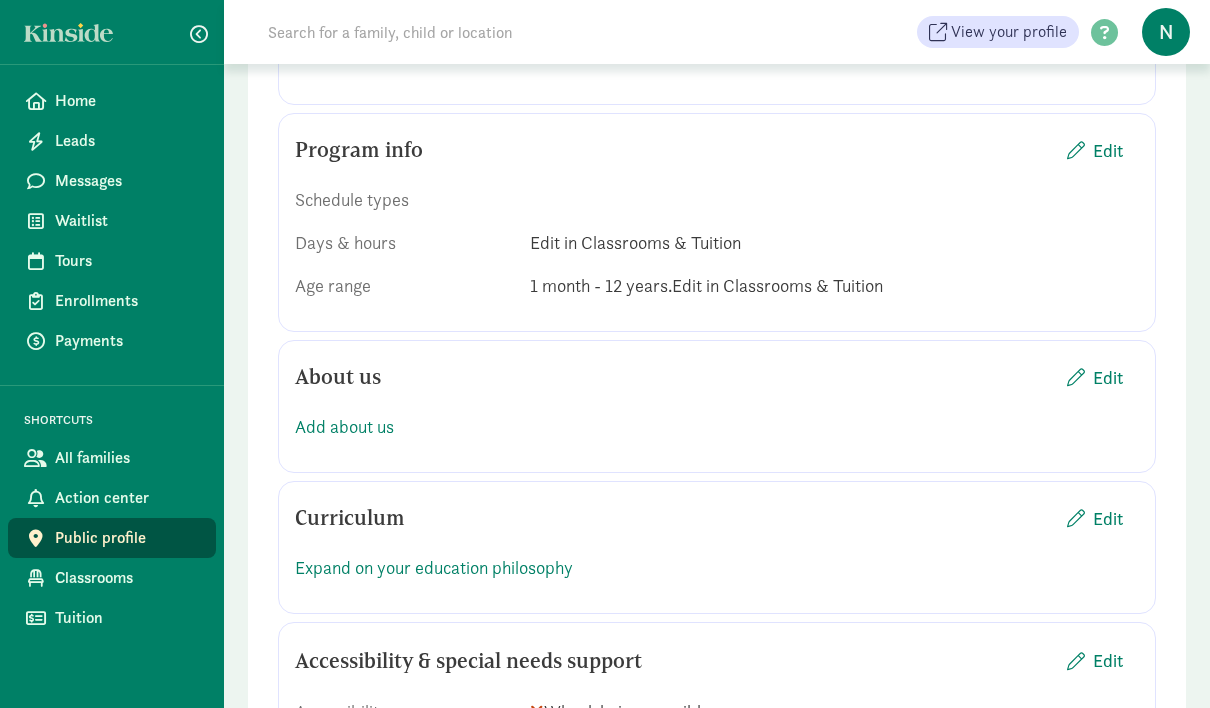scroll, scrollTop: 1466, scrollLeft: 0, axis: vertical 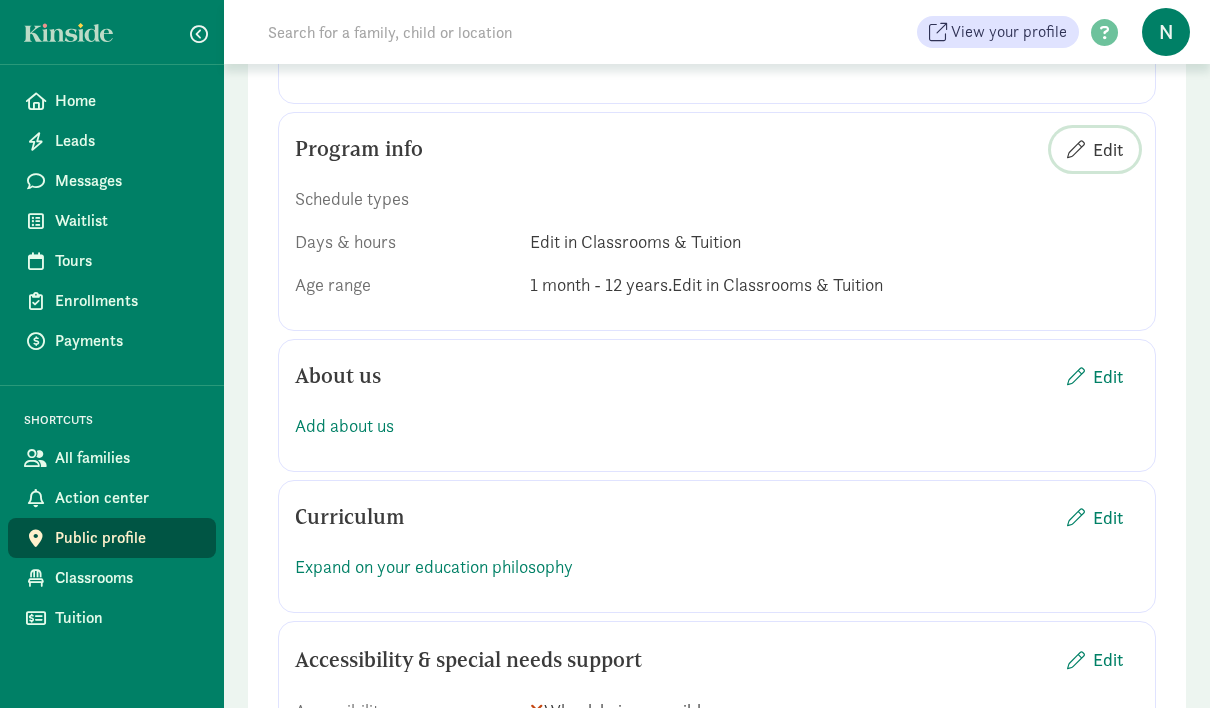 click on "Edit" at bounding box center (1108, 149) 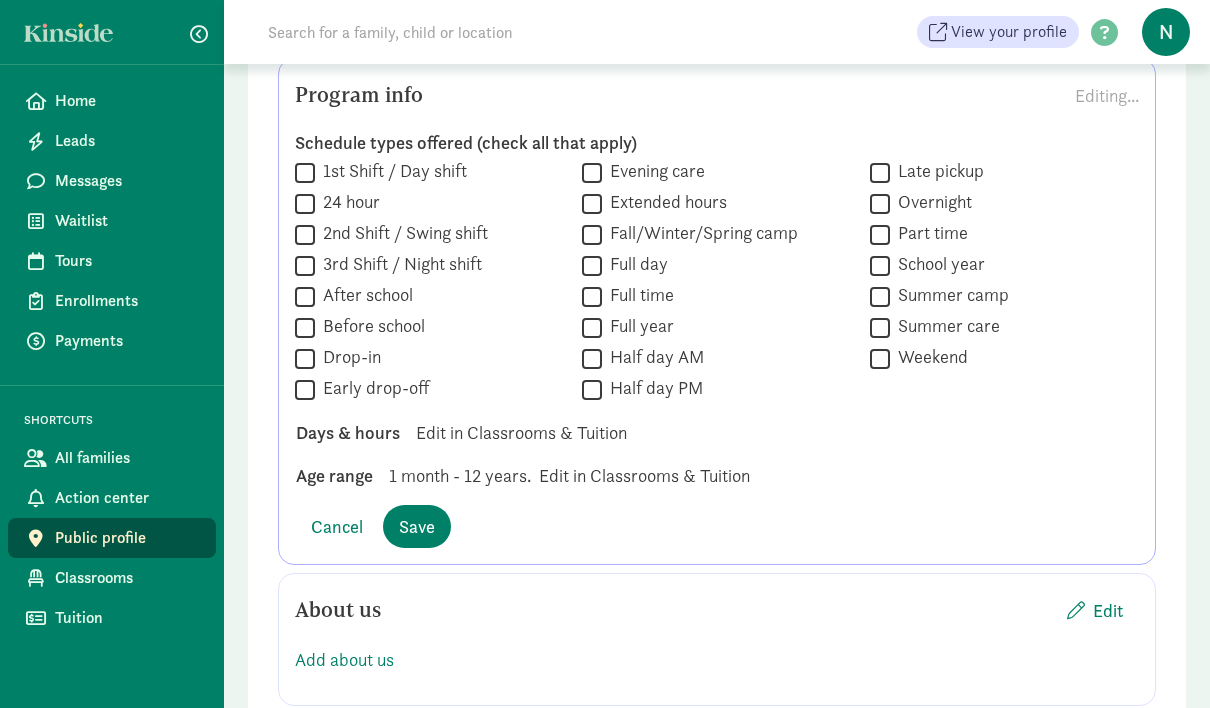 scroll, scrollTop: 1524, scrollLeft: 0, axis: vertical 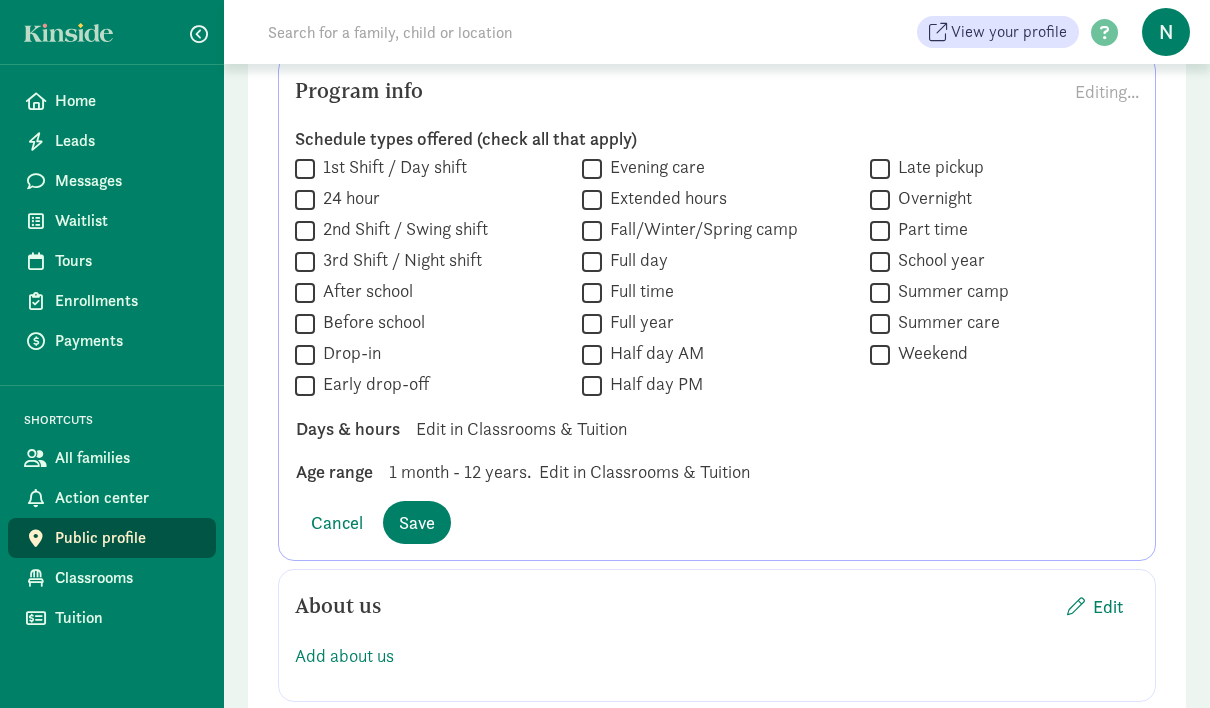 click at bounding box center [74, 32] 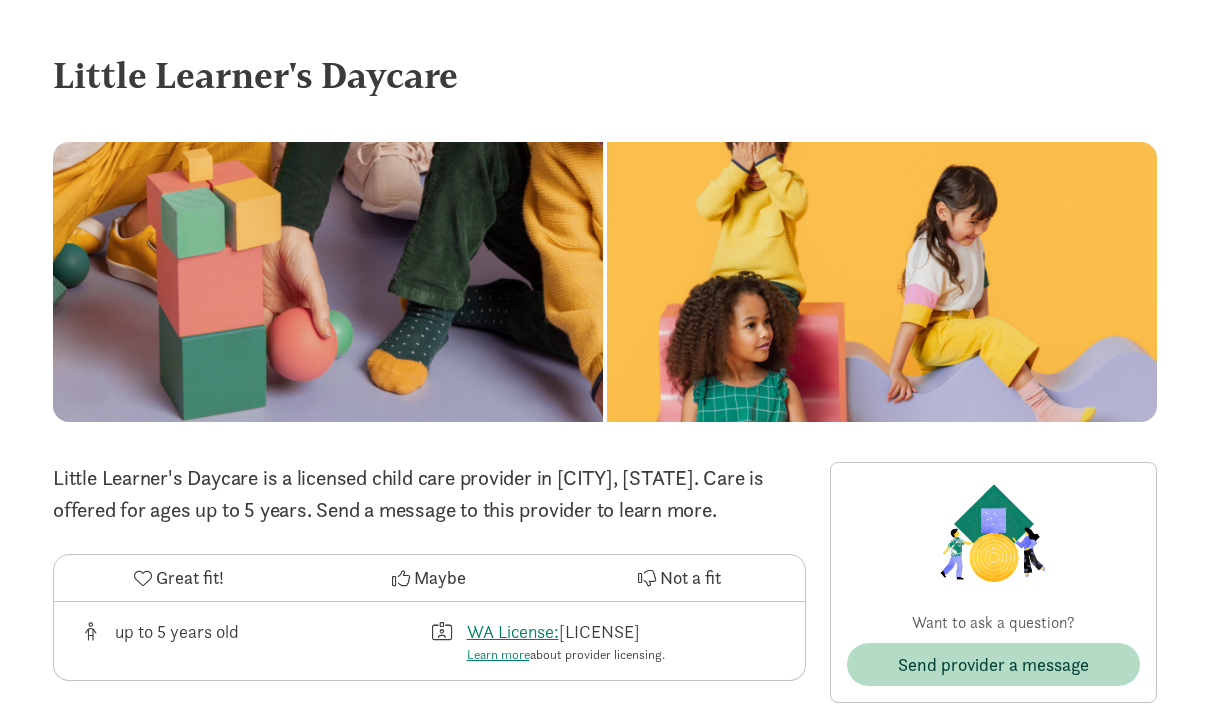 scroll, scrollTop: 0, scrollLeft: 0, axis: both 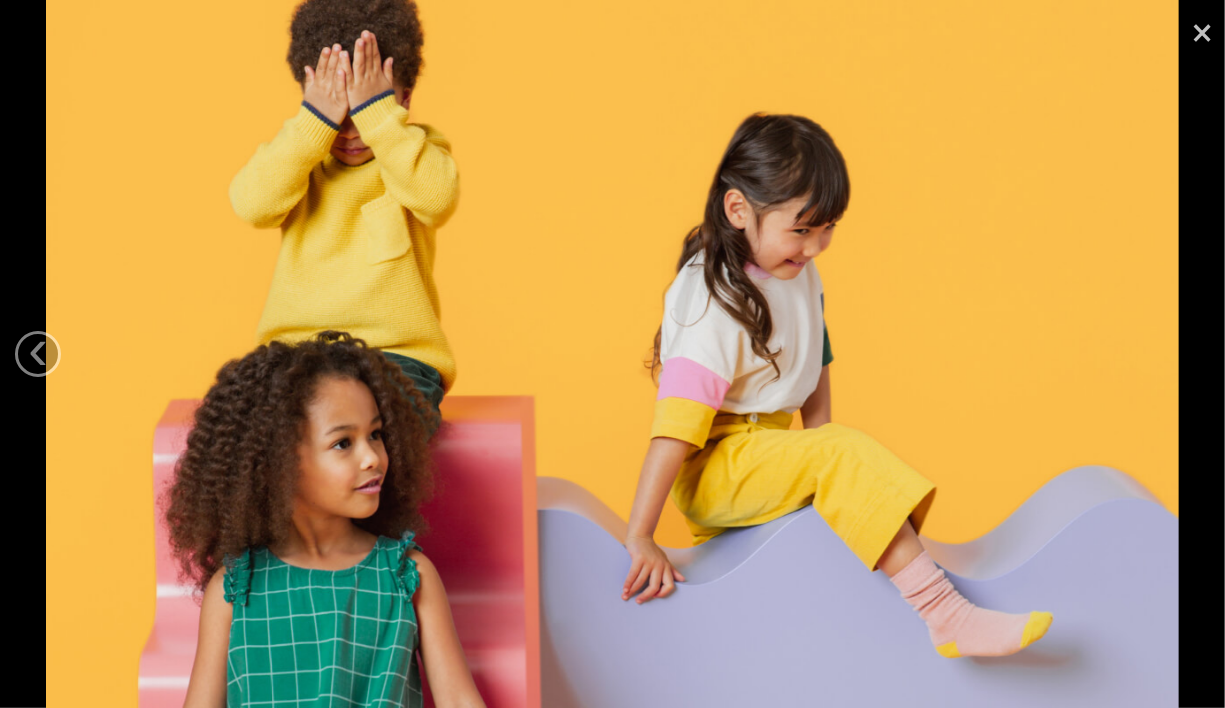 click on "×" at bounding box center (1202, 30) 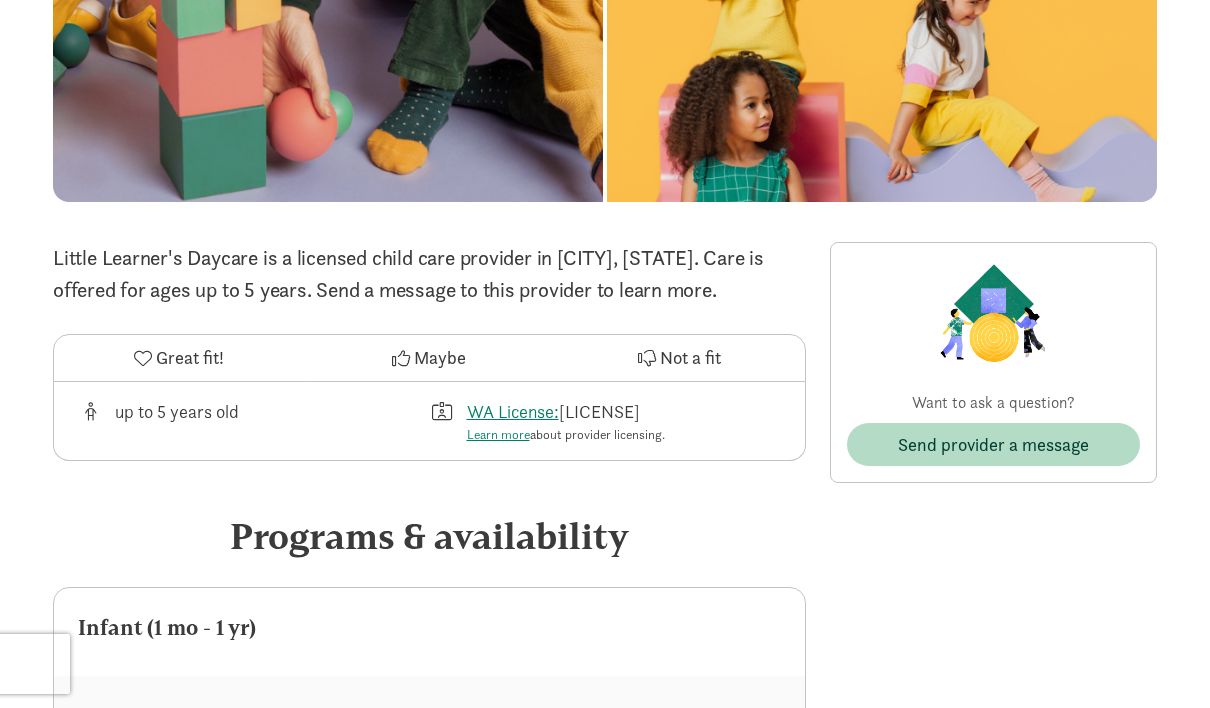 scroll, scrollTop: 284, scrollLeft: 0, axis: vertical 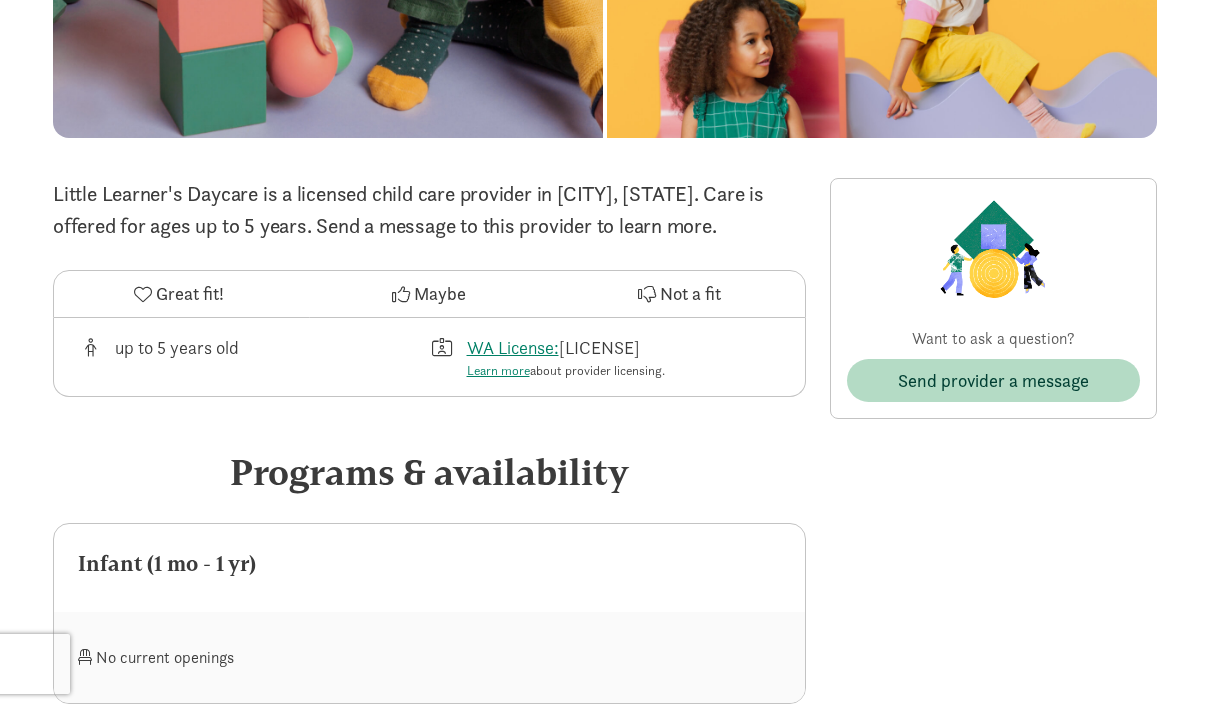 click on "Little Learner's Daycare is a licensed child care provider in Seattle, Washington. Care is offered for ages up to 5 years. Send a message to this provider to learn more.
Great fit!       Maybe       Not a fit
up to 5 years old
WA License:
#2590177
Learn more  about provider licensing.
Programs & availability
Infant (1 mo - 1 yr)
No current openings
Toddler (1 - 3 yrs)
No current openings
Preschool (3 - 5 yrs)
No current openings
School Age (5 - 12 yrs)
No current openings
Don’t see a spot that fits your needs right now?
Join waitlist
Location   ← Move left → Move right ↑ Move up ↓ Move down + -" at bounding box center (429, 1041) 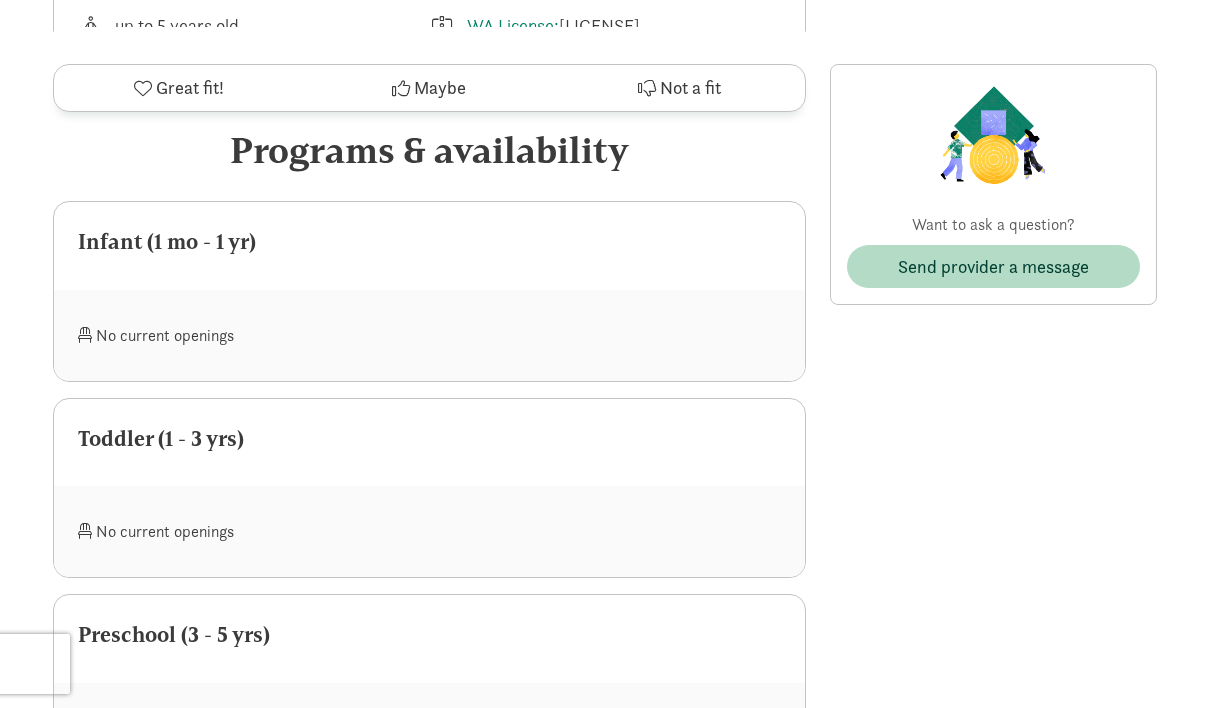 scroll, scrollTop: 605, scrollLeft: 0, axis: vertical 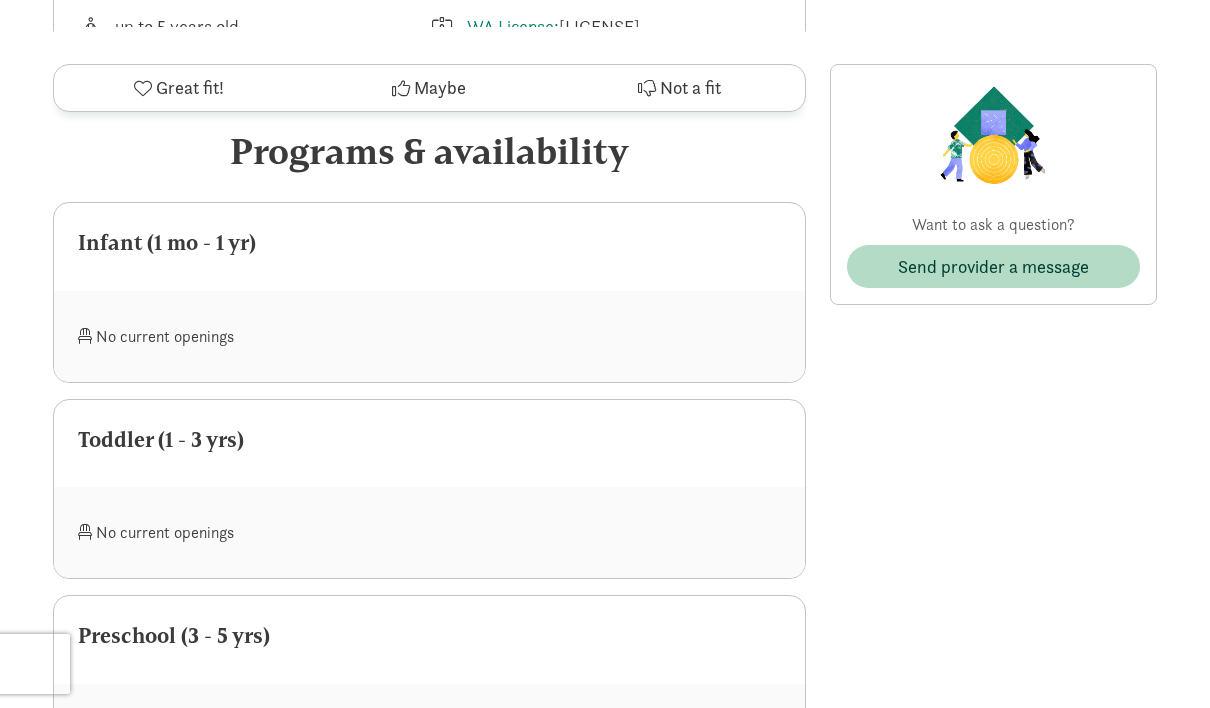 click on "No current openings" at bounding box center (254, 336) 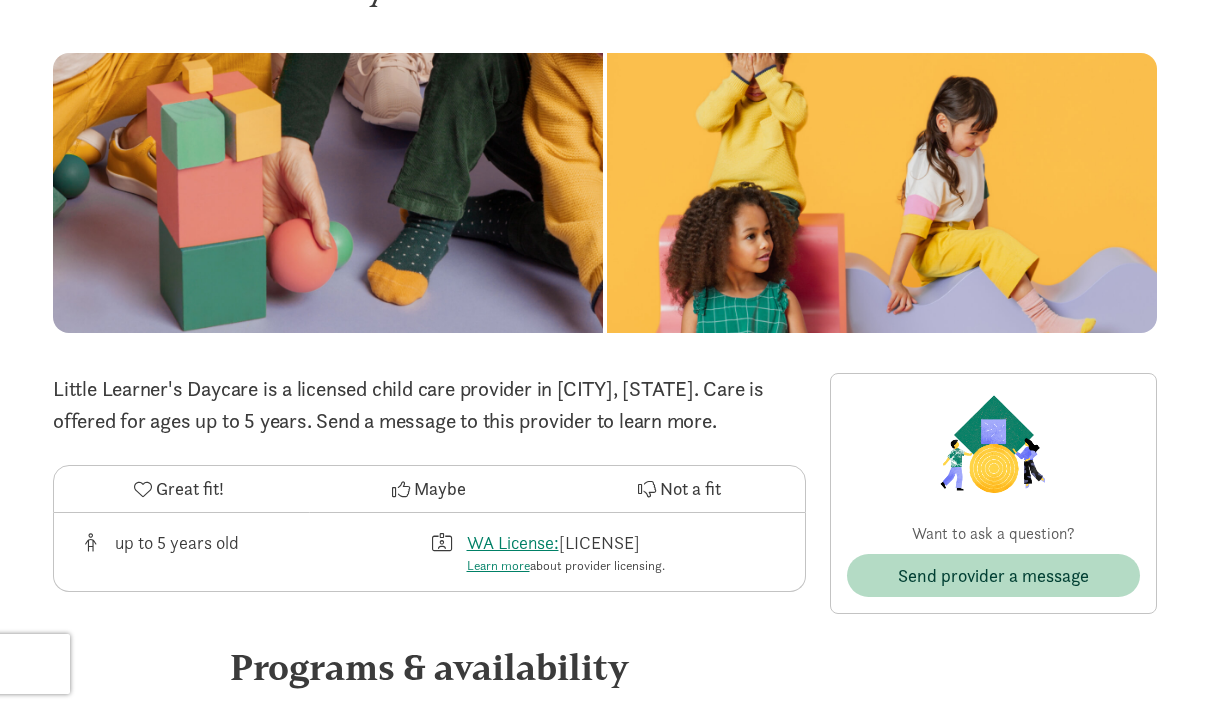scroll, scrollTop: 0, scrollLeft: 0, axis: both 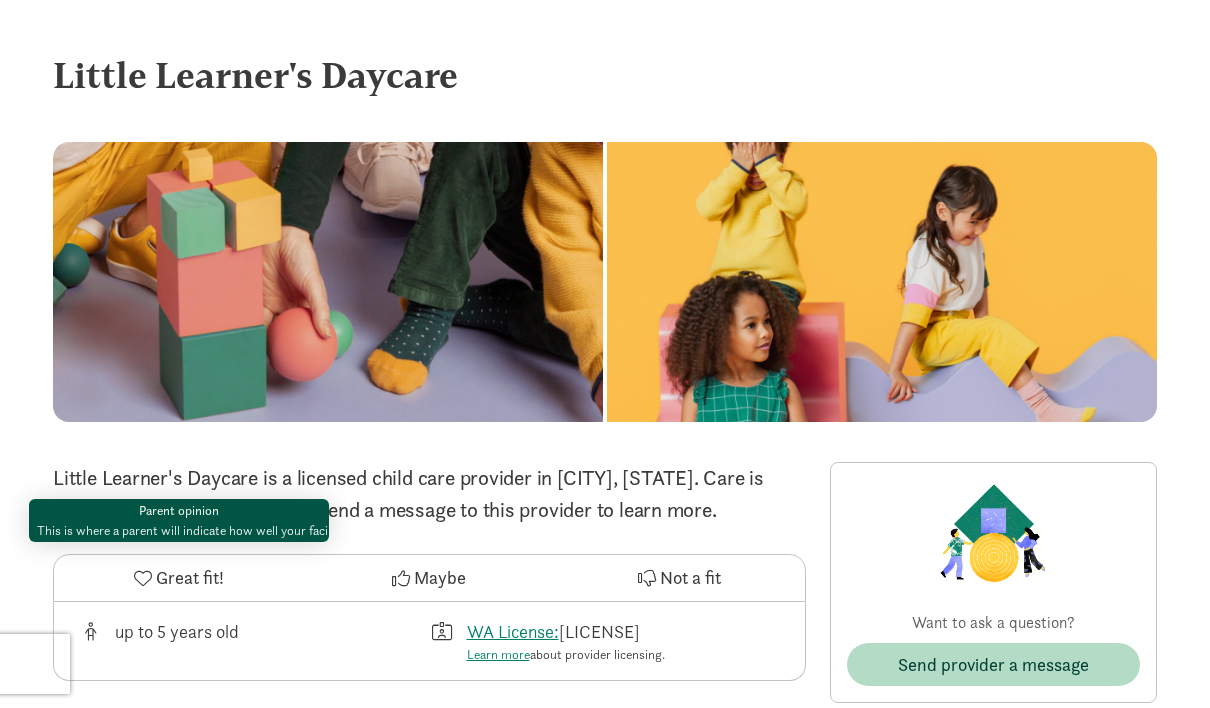 click at bounding box center [143, 578] 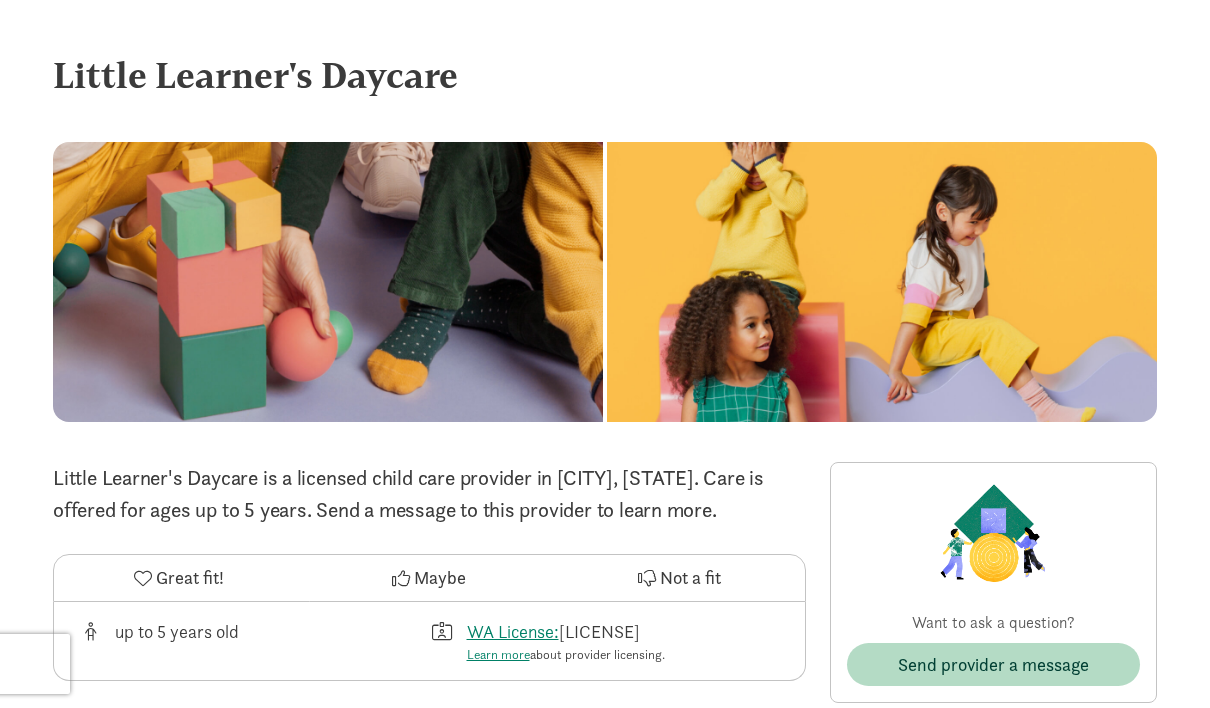 click at bounding box center [143, 578] 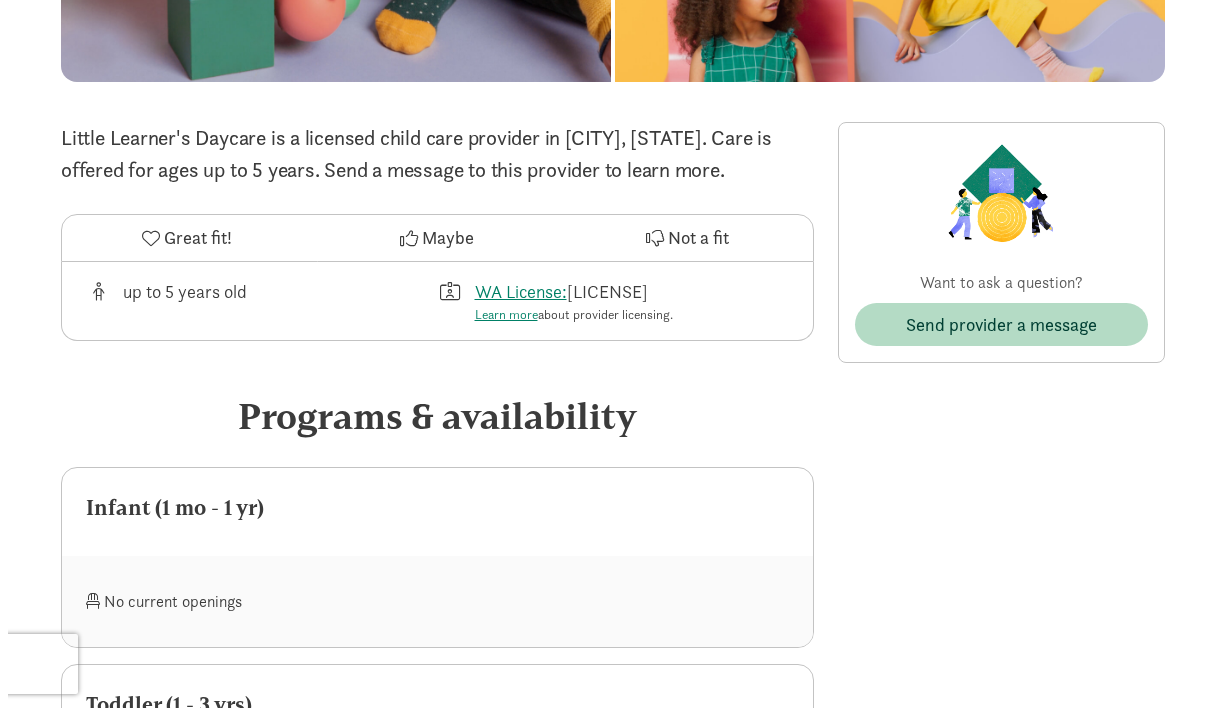 scroll, scrollTop: 0, scrollLeft: 0, axis: both 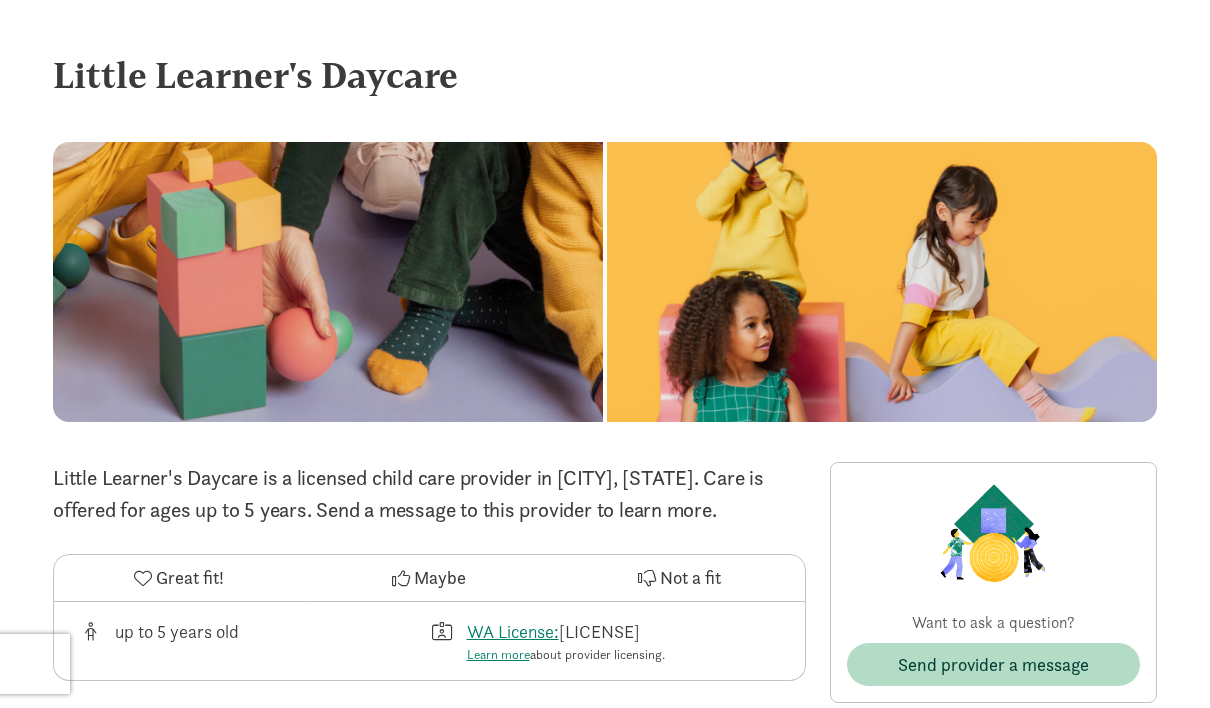 click 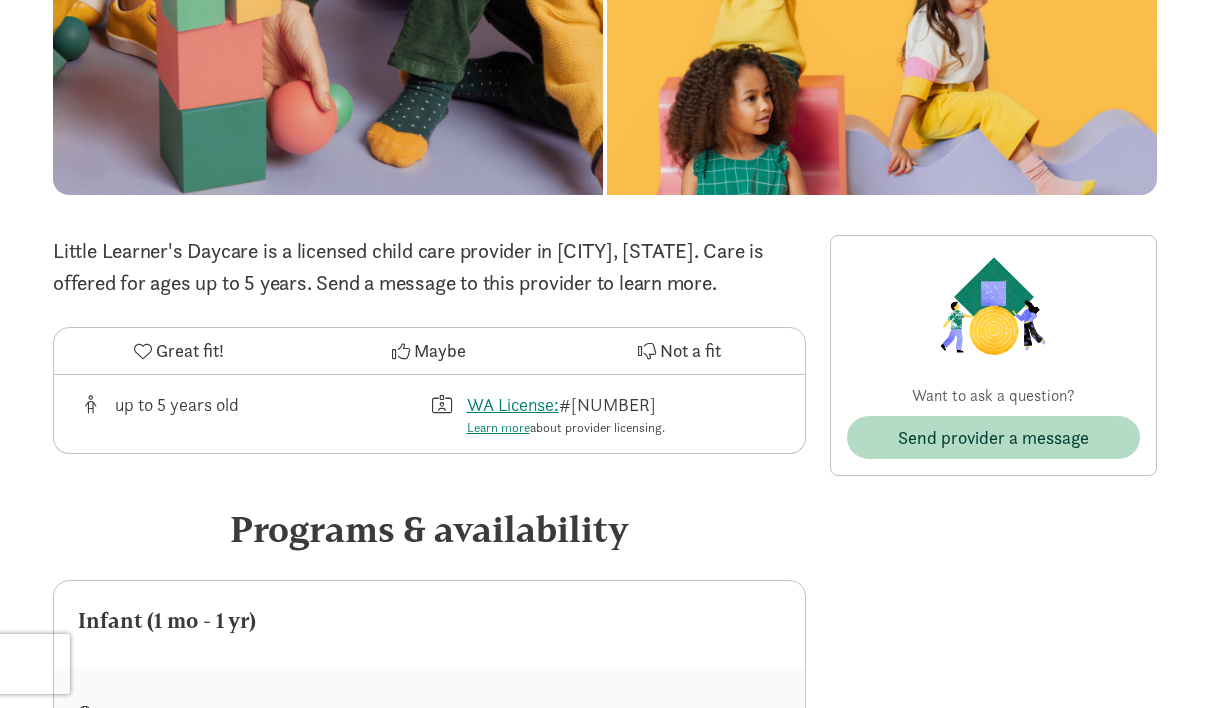 scroll, scrollTop: 231, scrollLeft: 0, axis: vertical 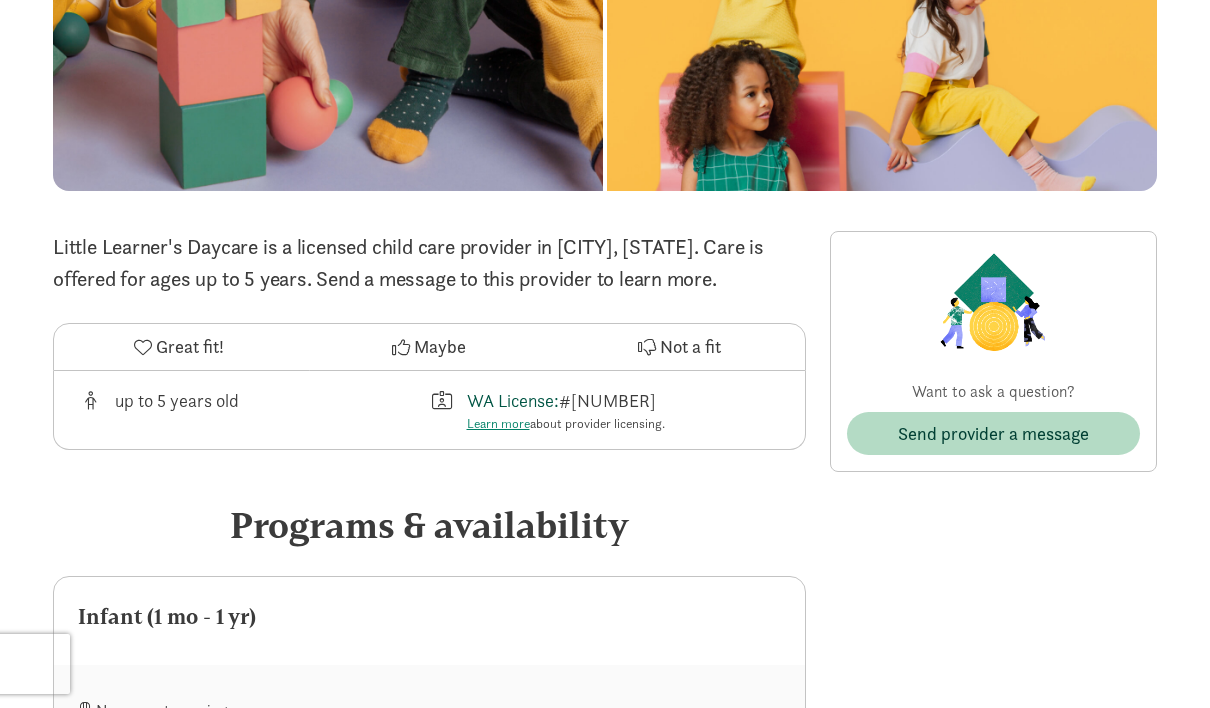 click on "WA License:" at bounding box center (513, 400) 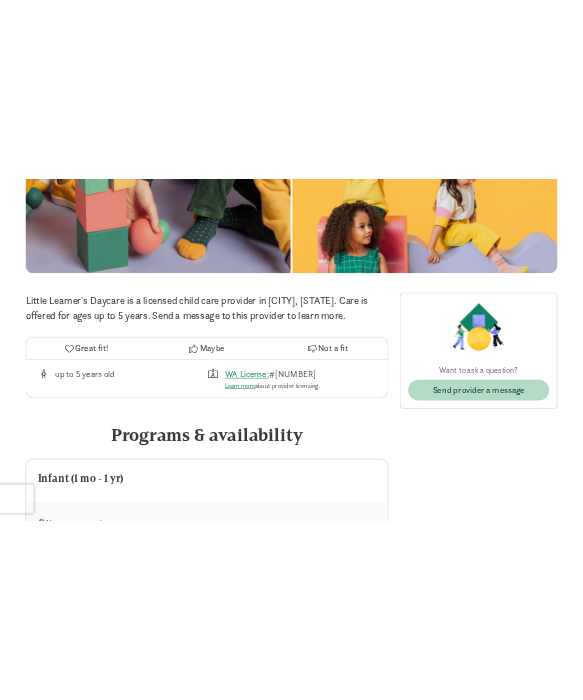 scroll, scrollTop: 0, scrollLeft: 0, axis: both 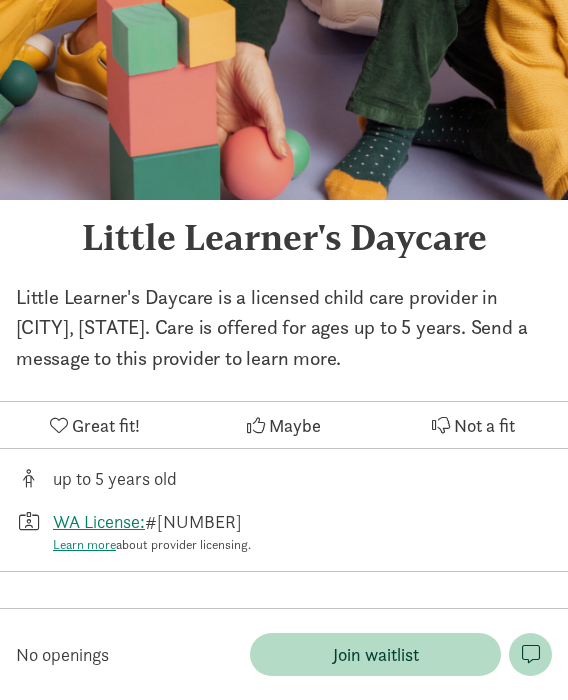 click 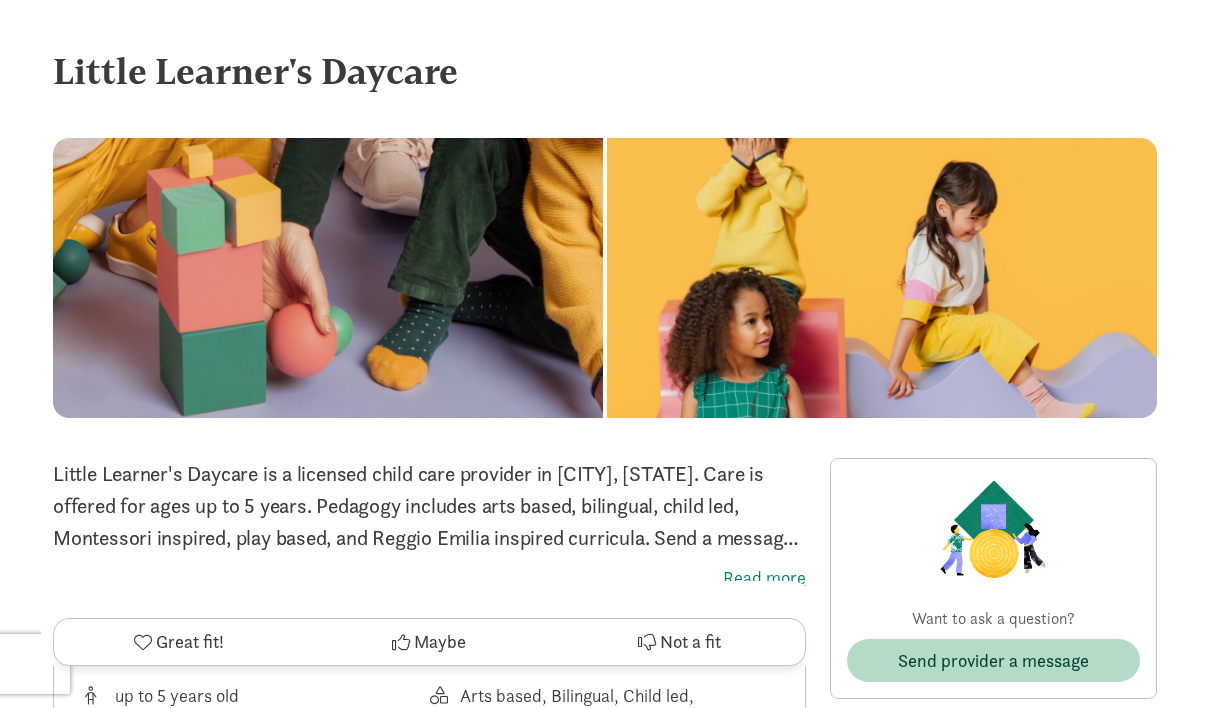 scroll, scrollTop: 0, scrollLeft: 0, axis: both 